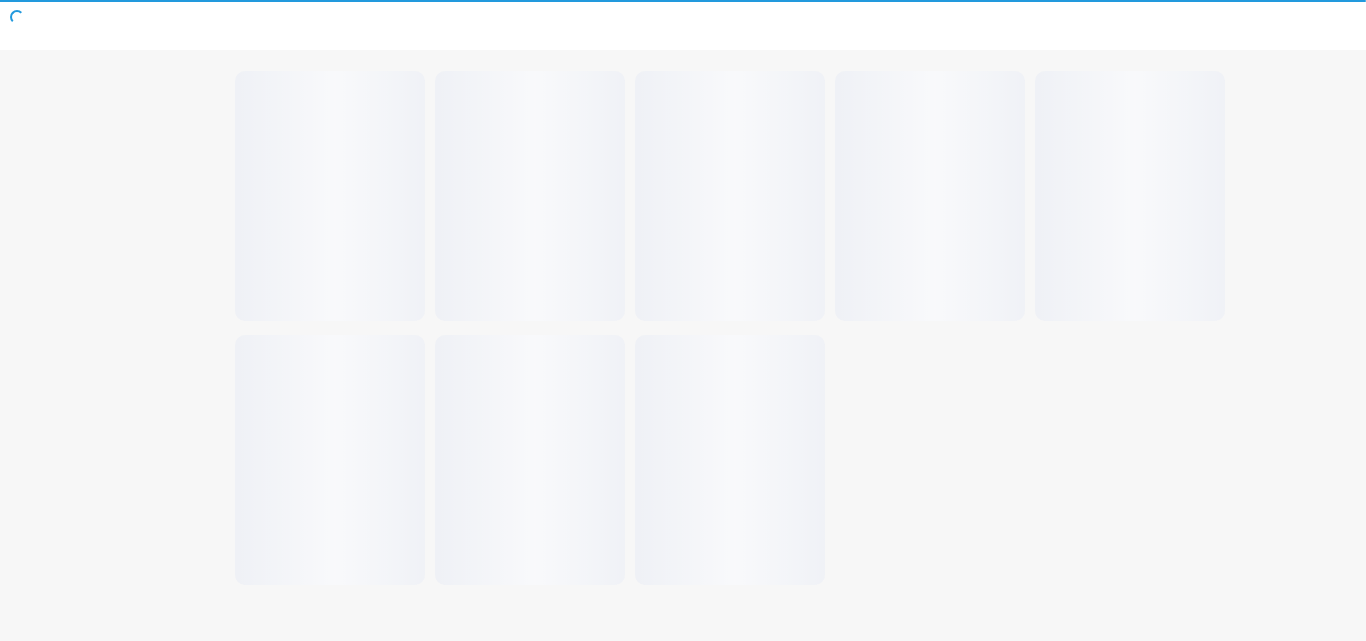 scroll, scrollTop: 0, scrollLeft: 0, axis: both 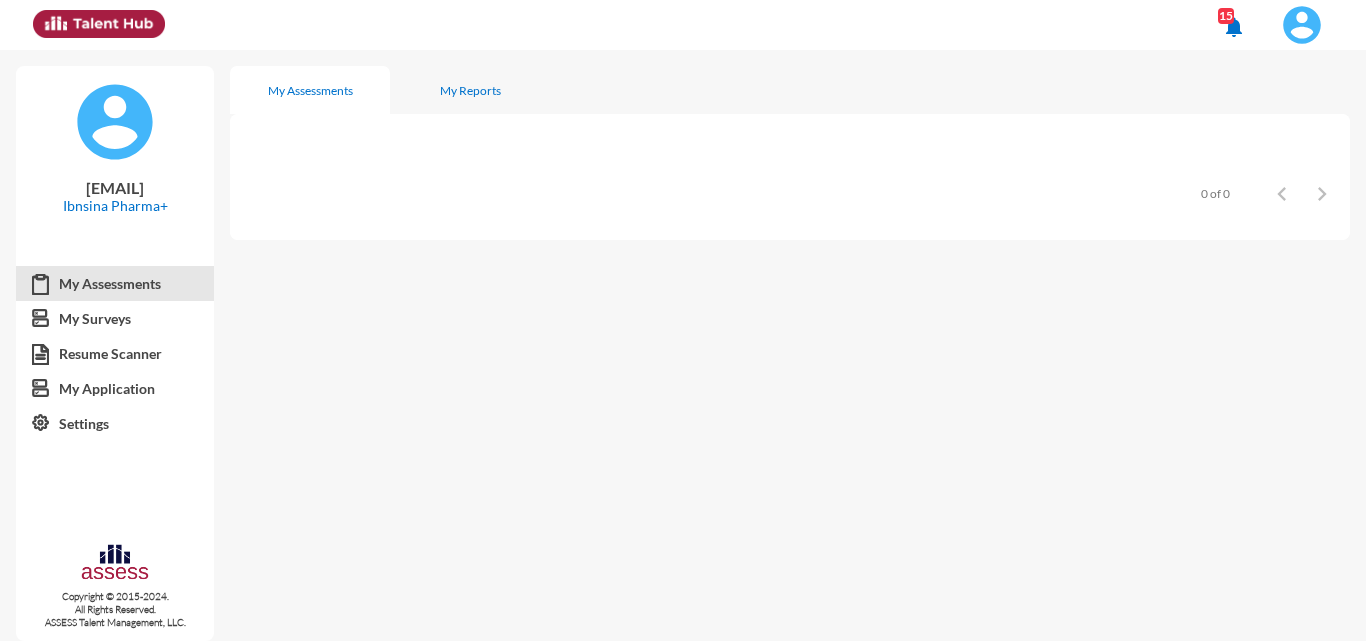 click at bounding box center [1302, 25] 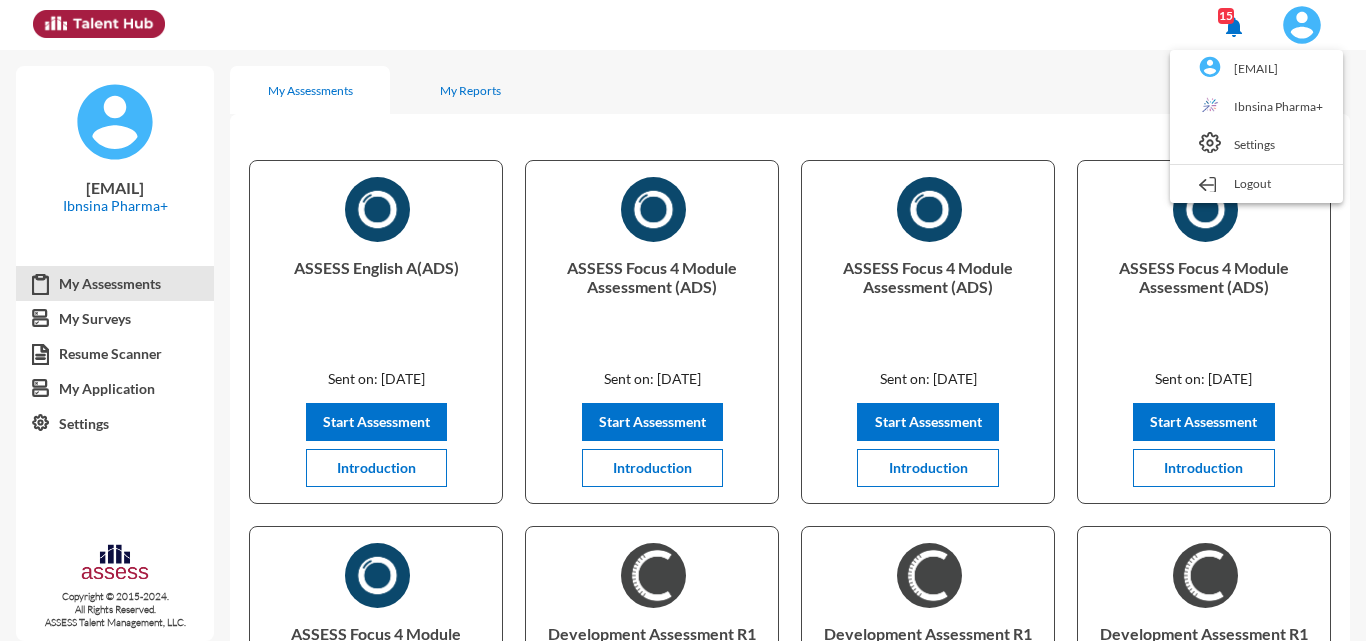 click at bounding box center [683, 320] 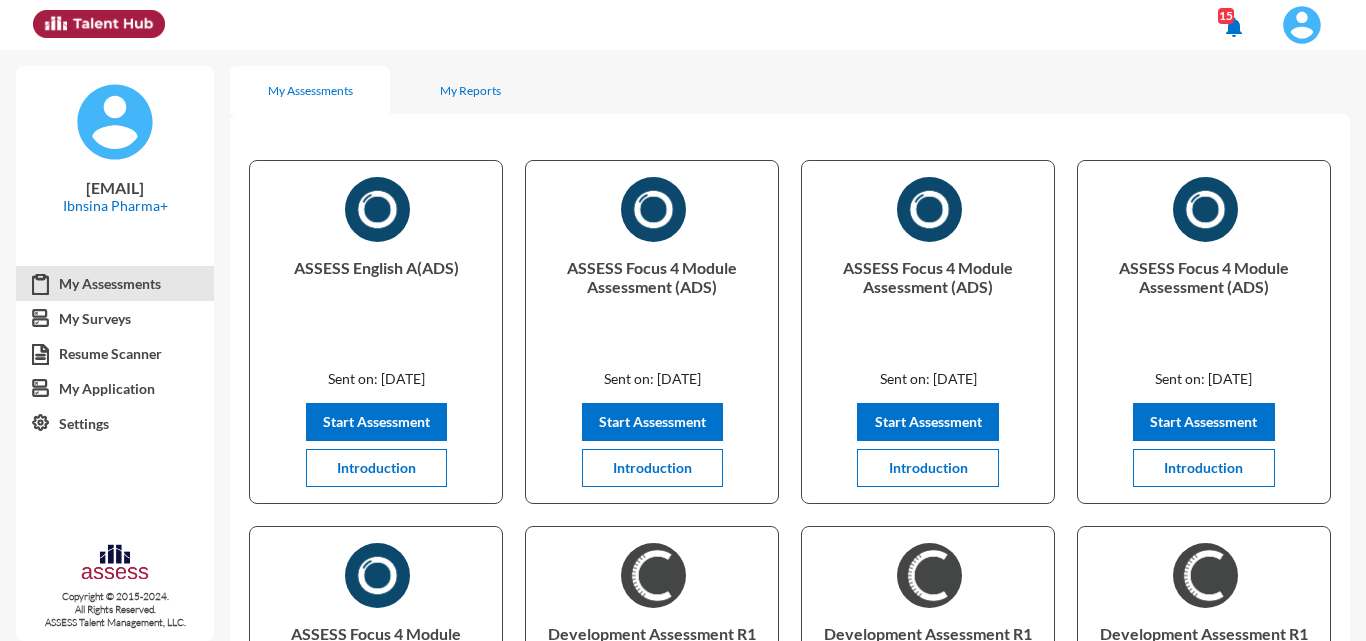 click at bounding box center (1302, 25) 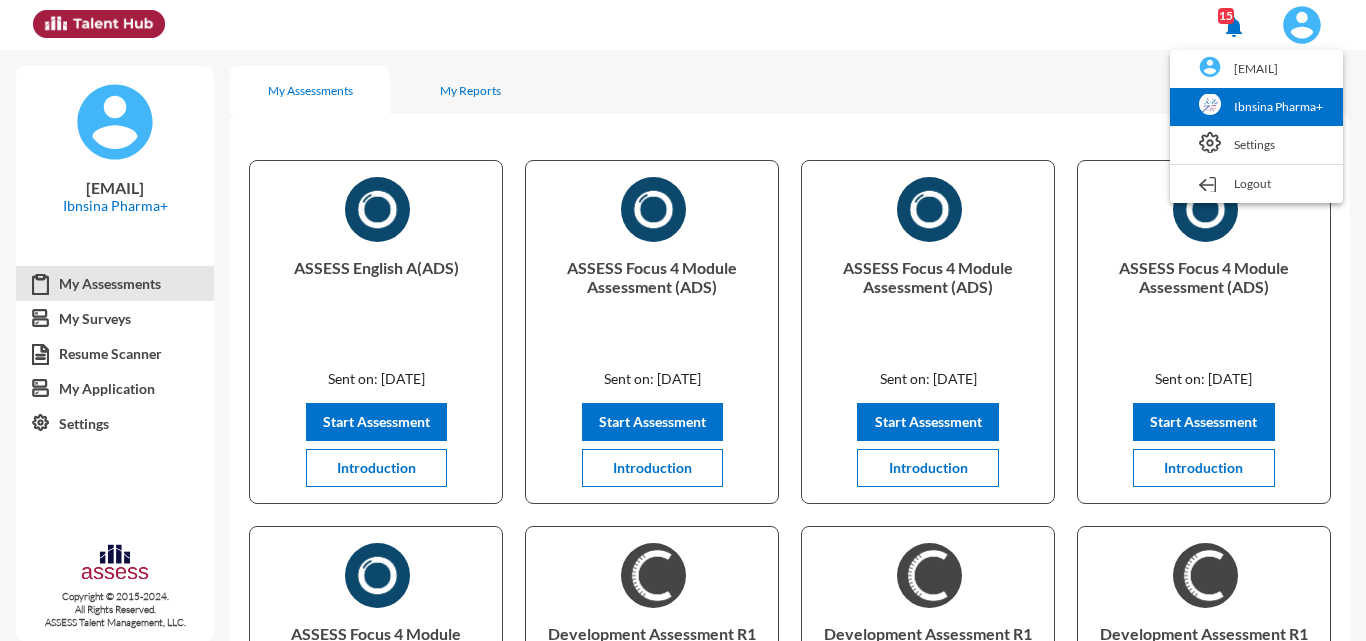 click on "Ibnsina Pharma+" at bounding box center [1256, 107] 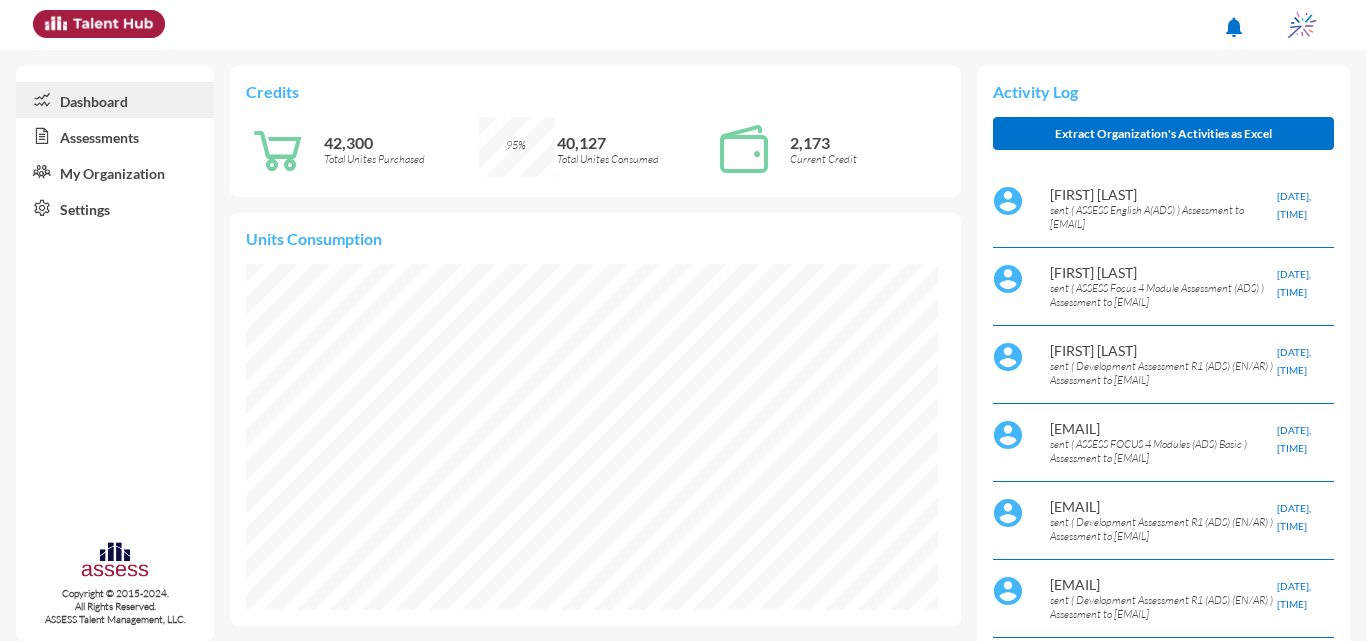 scroll, scrollTop: 999940, scrollLeft: 999923, axis: both 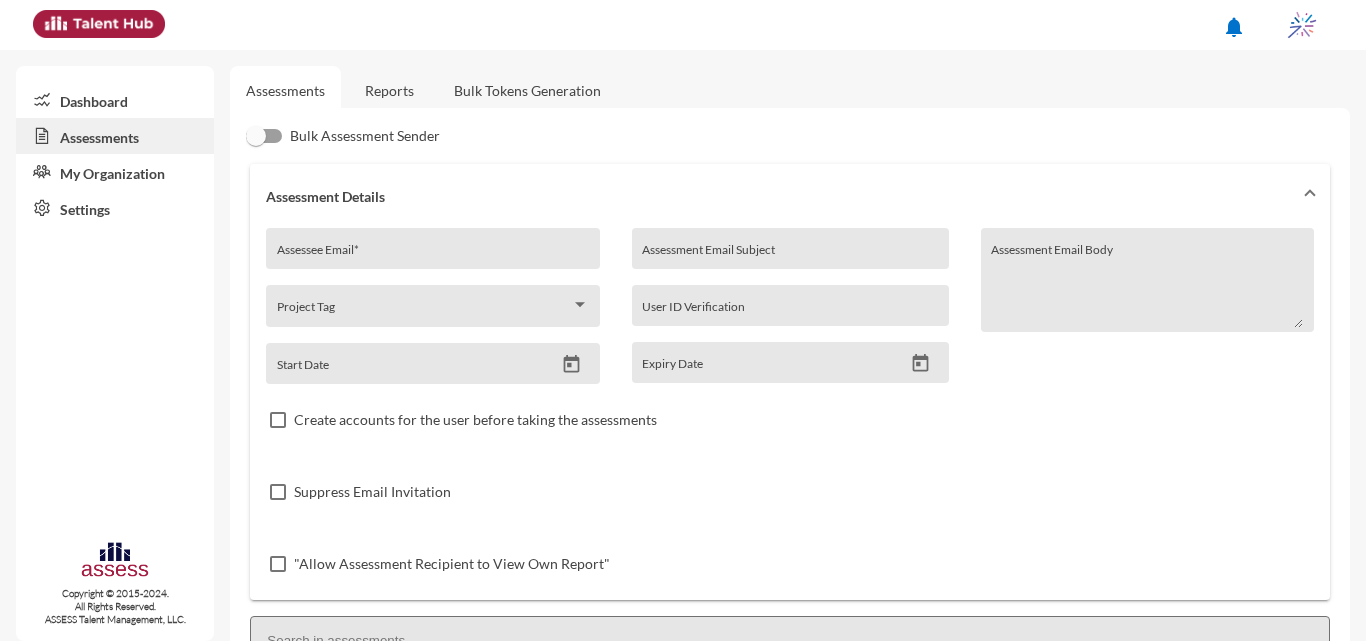 click on "Assessee Email   *" at bounding box center (432, 248) 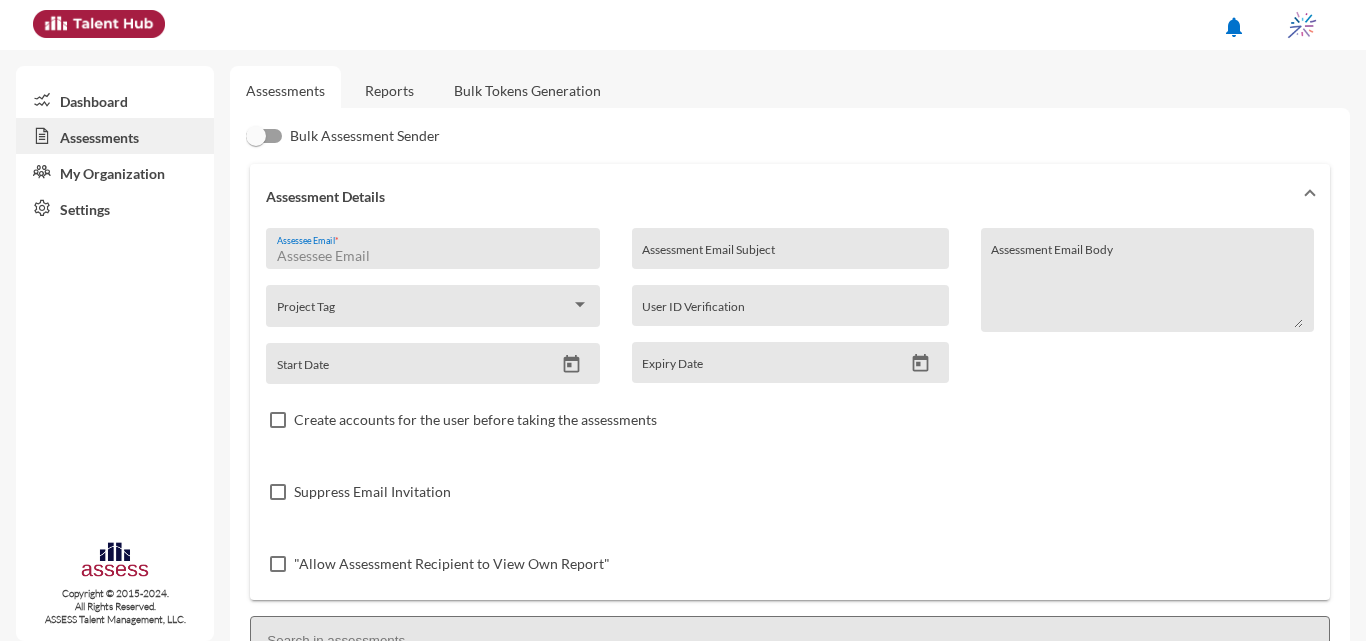 click on "Assessee Email   *" at bounding box center (433, 256) 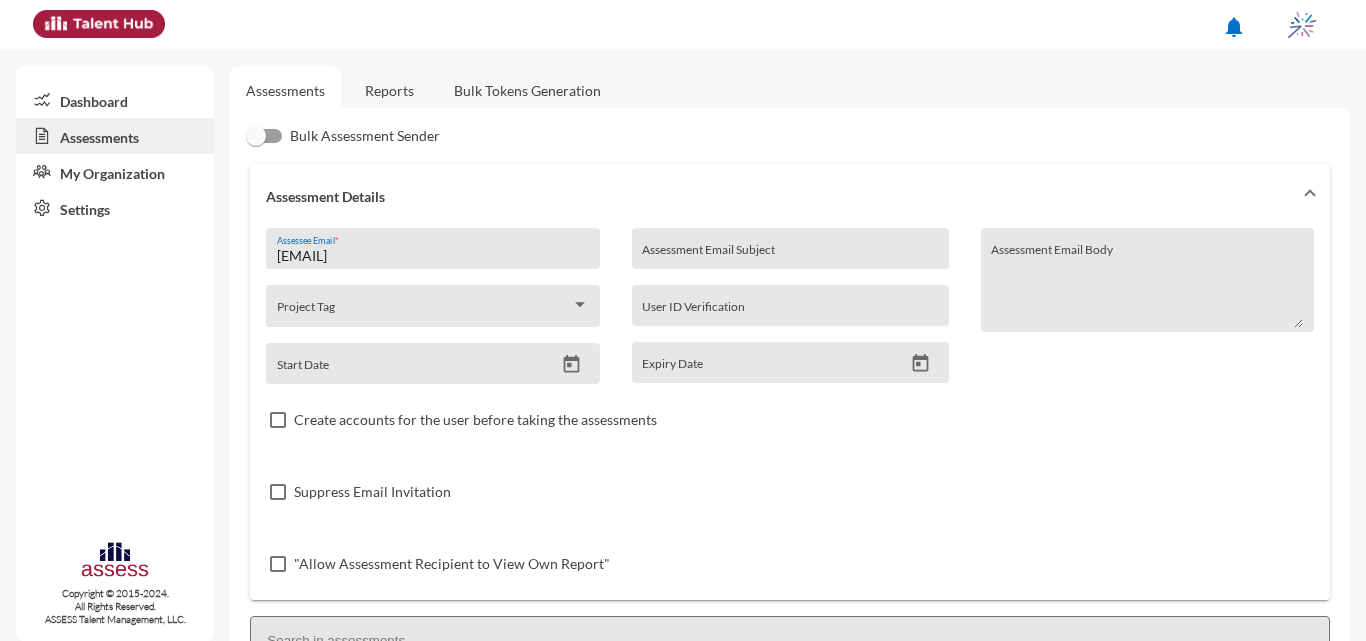 type on "[EMAIL]" 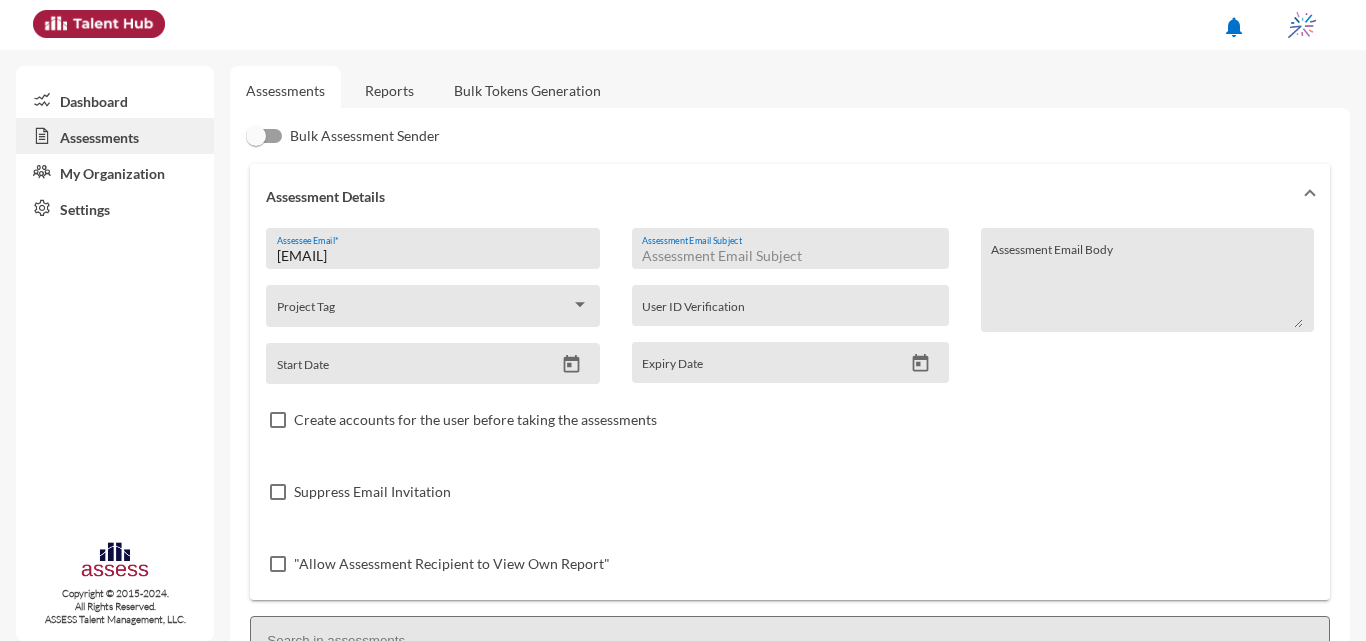 click on "Assessment Email Subject" at bounding box center [790, 256] 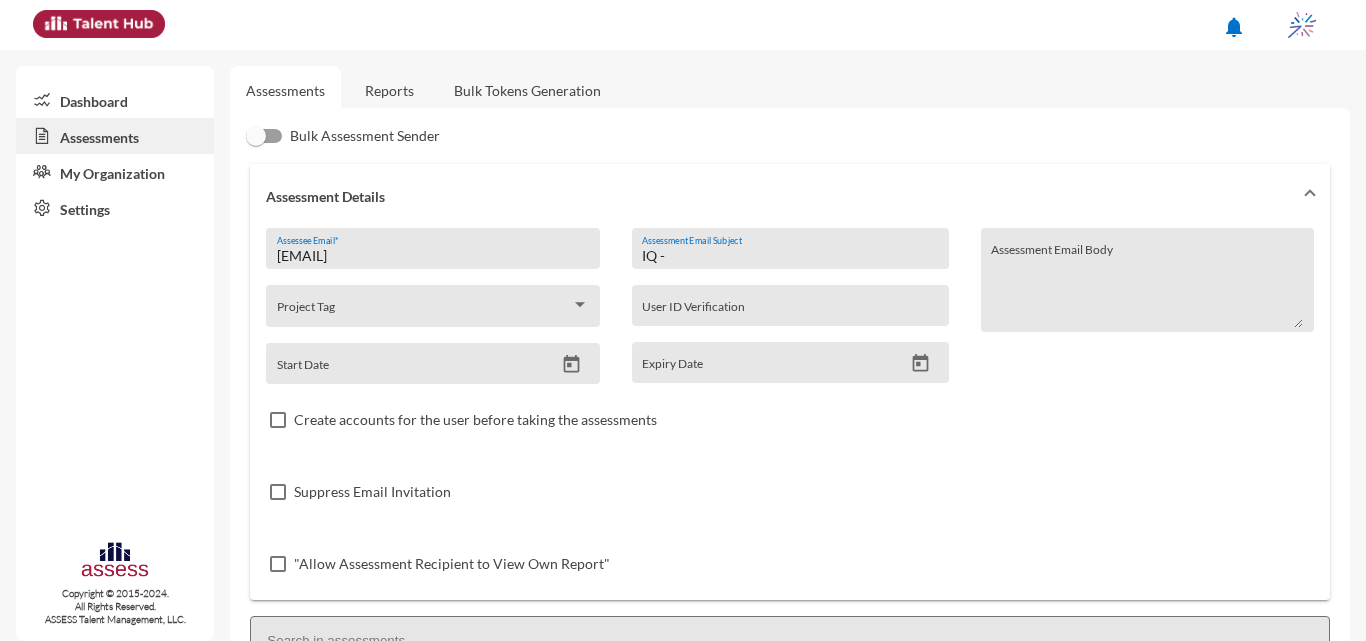 click on "IQ -" at bounding box center [790, 256] 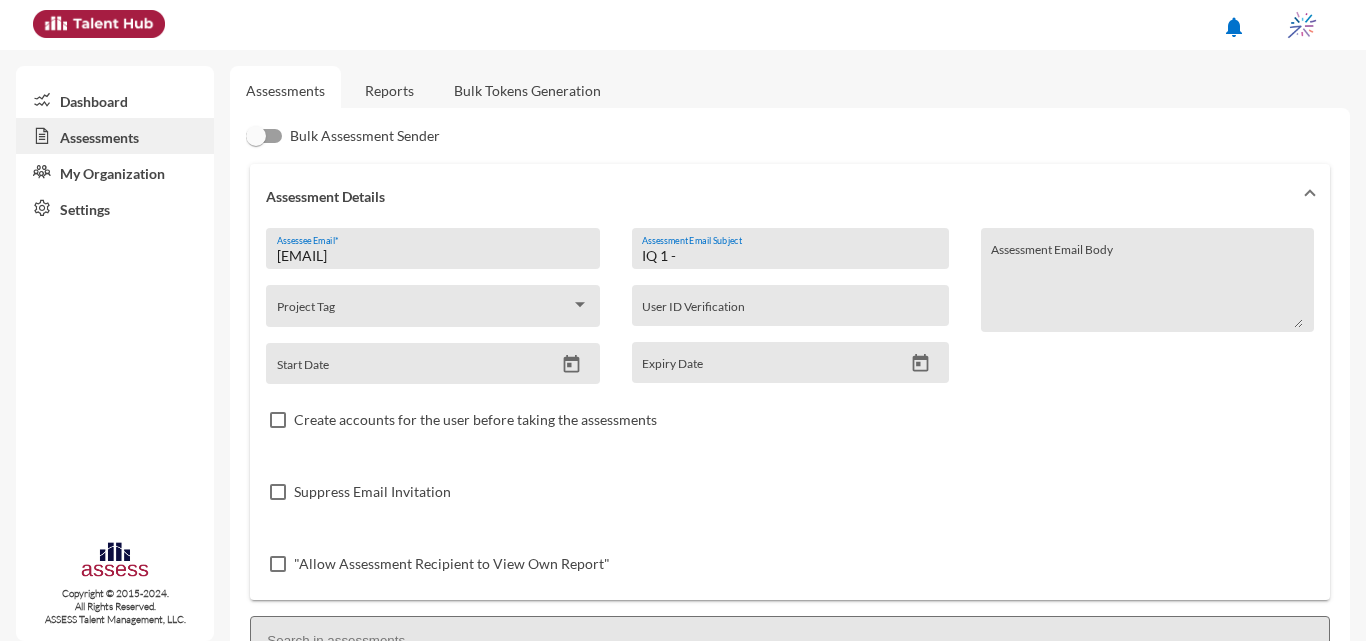 click on "IQ 1 -" at bounding box center [790, 256] 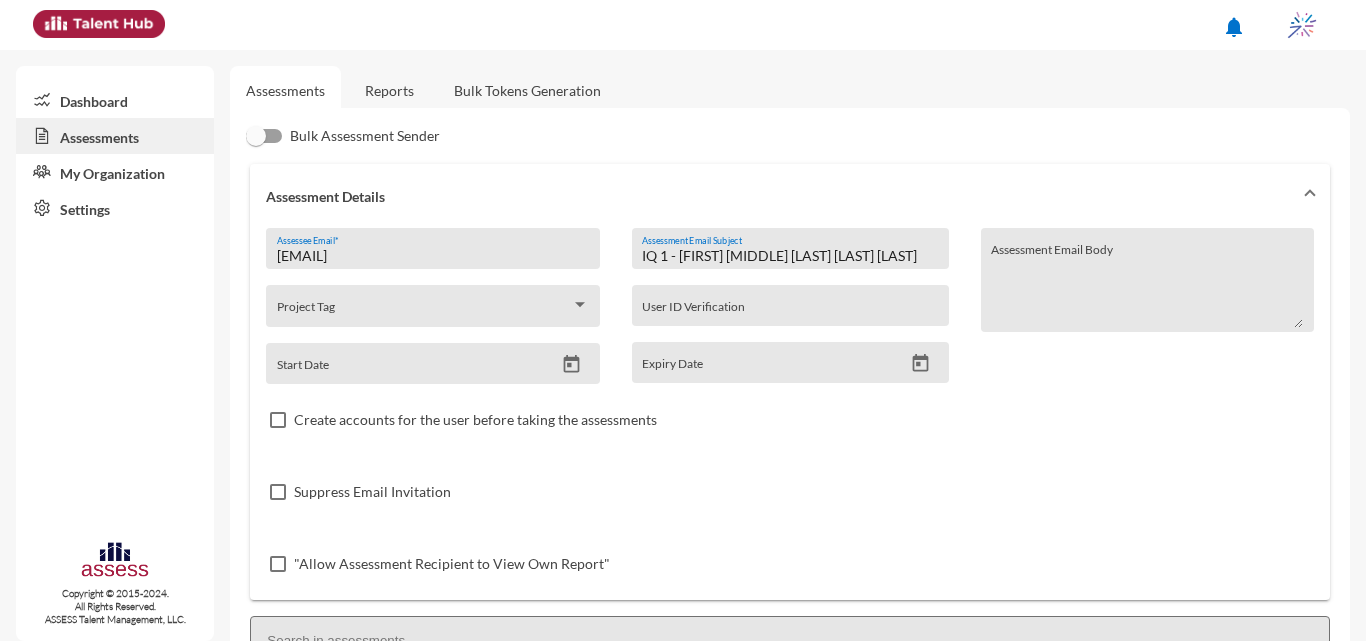 scroll, scrollTop: 0, scrollLeft: 30, axis: horizontal 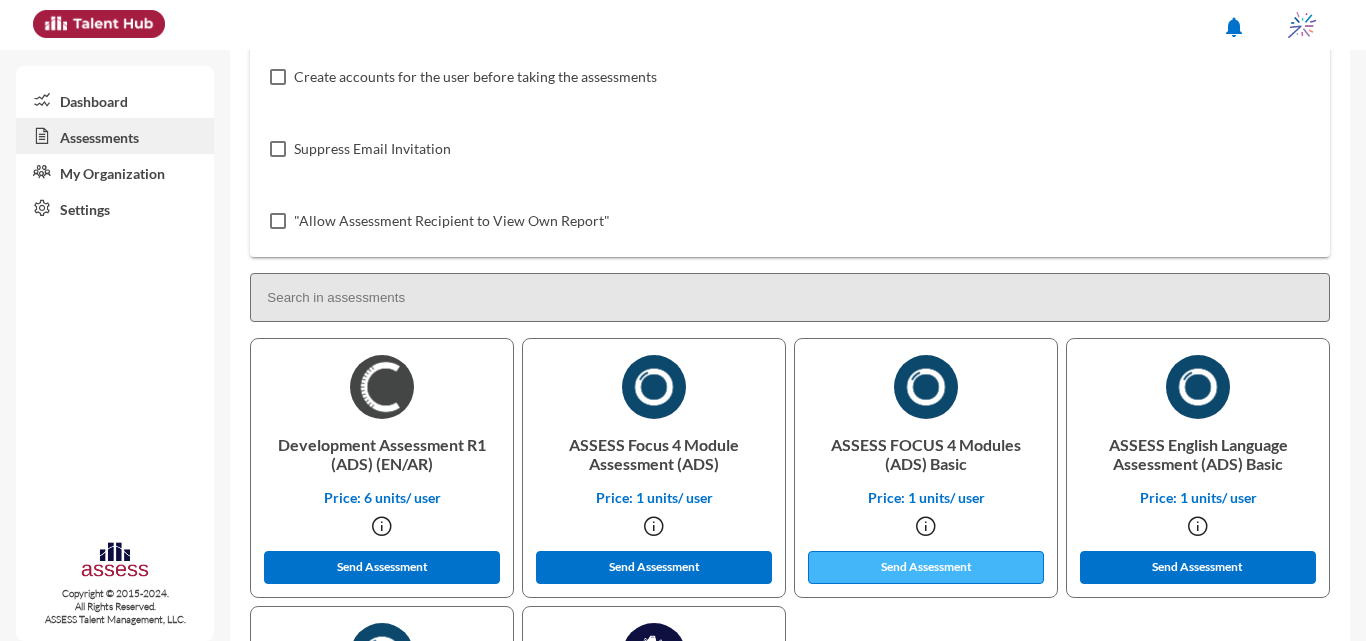 click on "Send Assessment" at bounding box center [382, 567] 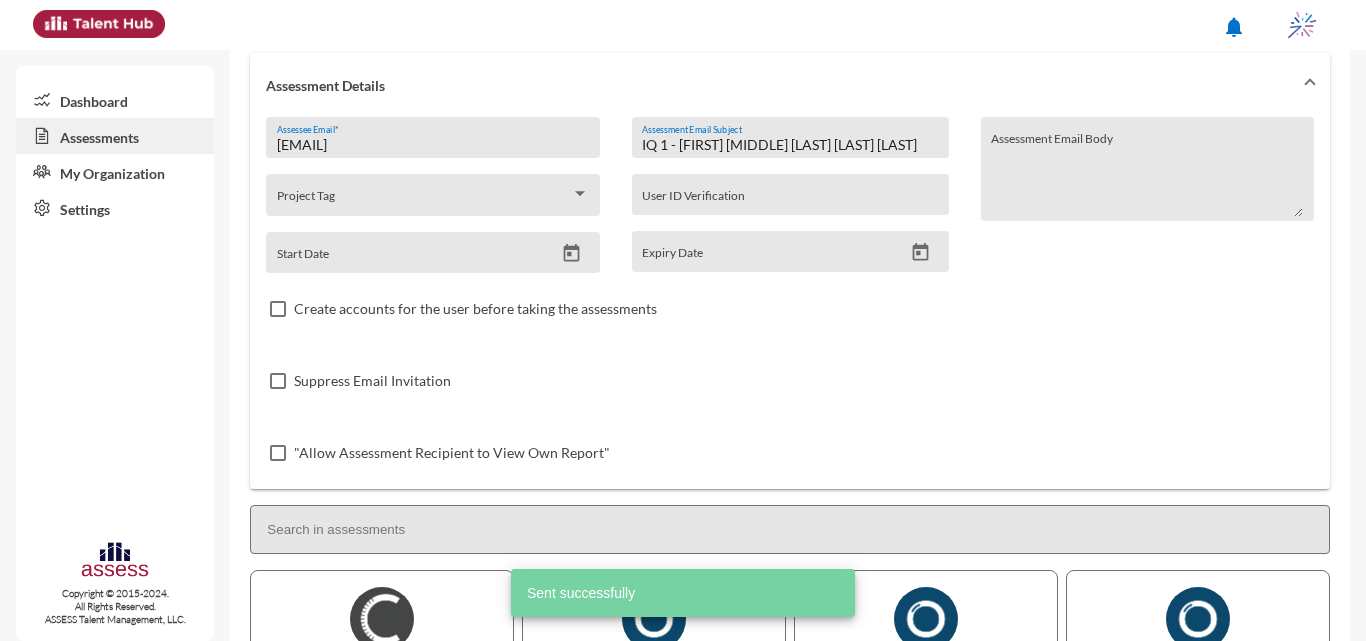 scroll, scrollTop: 85, scrollLeft: 0, axis: vertical 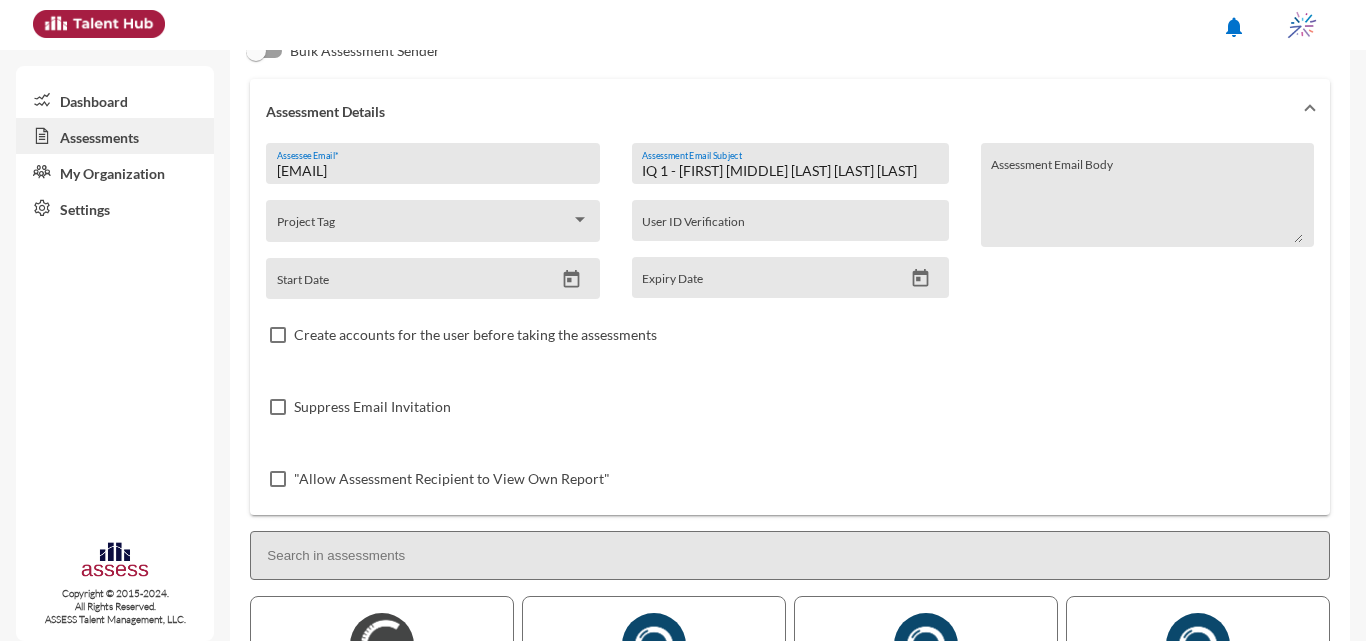 drag, startPoint x: 655, startPoint y: 169, endPoint x: 608, endPoint y: 169, distance: 47 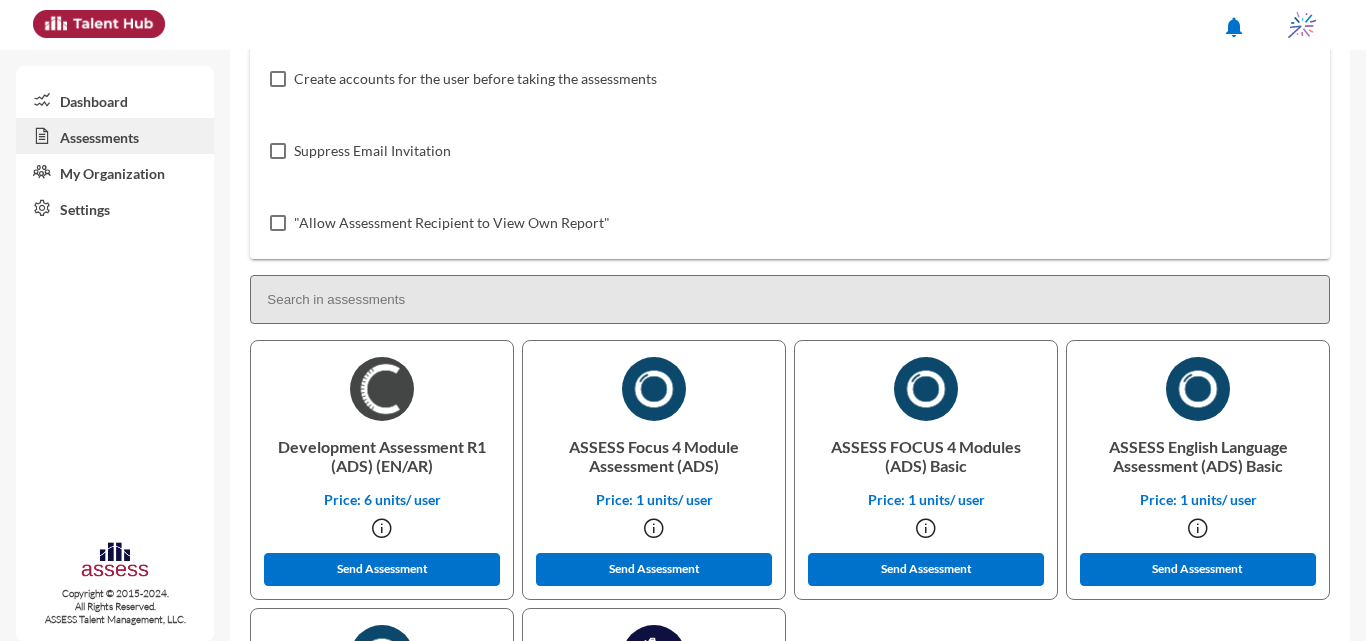 scroll, scrollTop: 346, scrollLeft: 0, axis: vertical 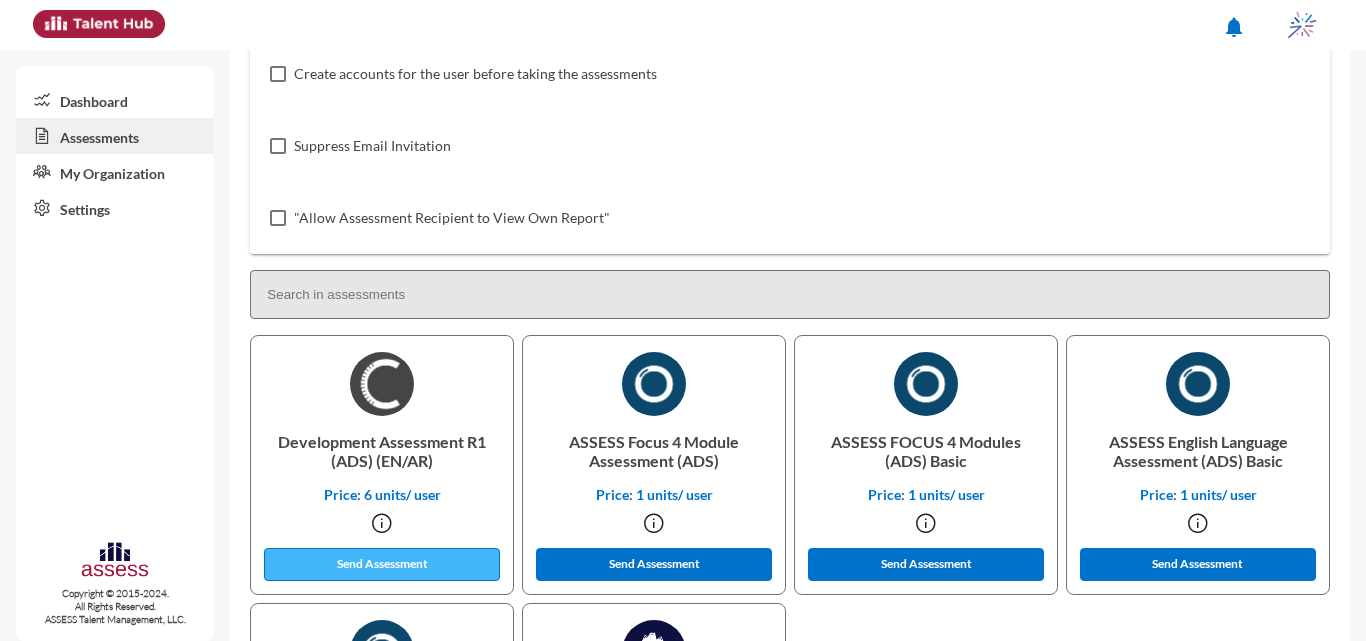 click on "Send Assessment" at bounding box center (382, 564) 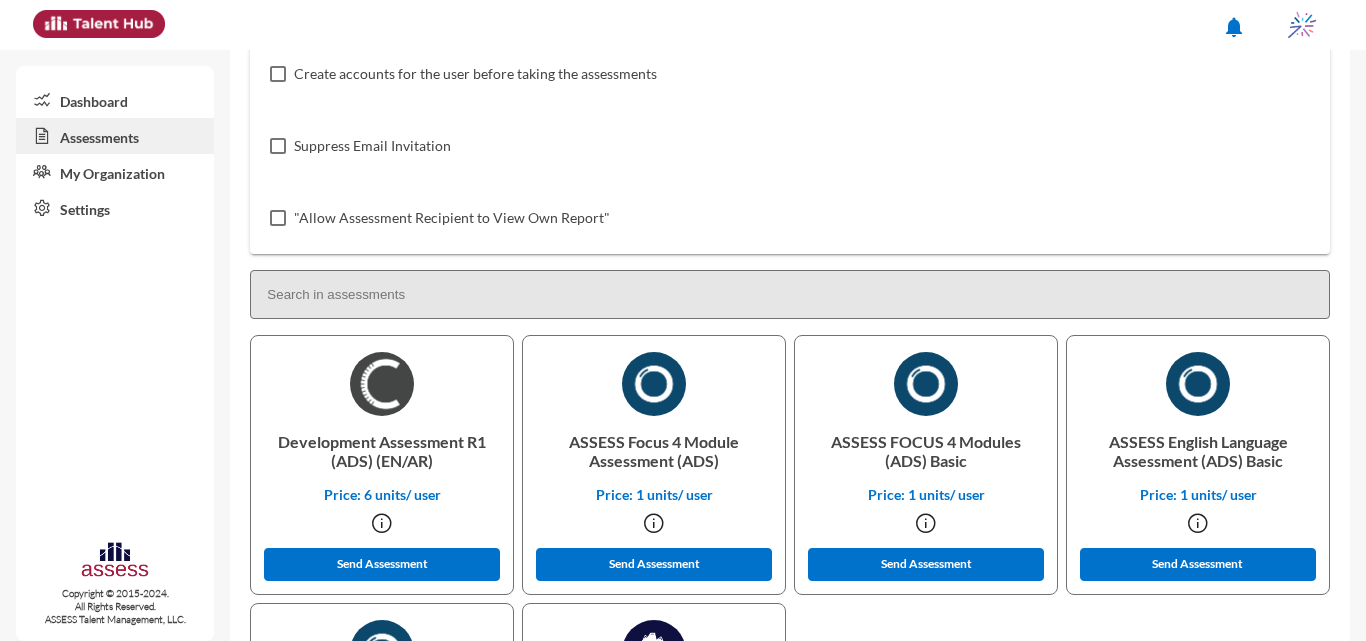 scroll, scrollTop: 0, scrollLeft: 0, axis: both 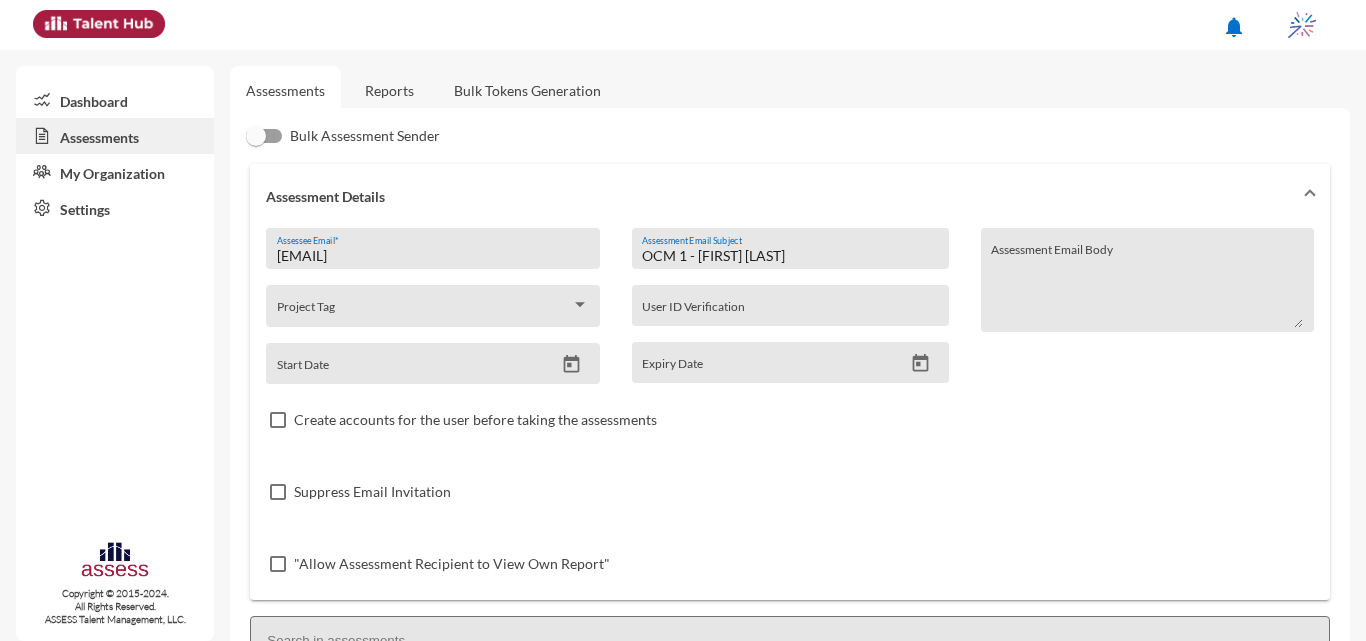 drag, startPoint x: 677, startPoint y: 259, endPoint x: 628, endPoint y: 257, distance: 49.0408 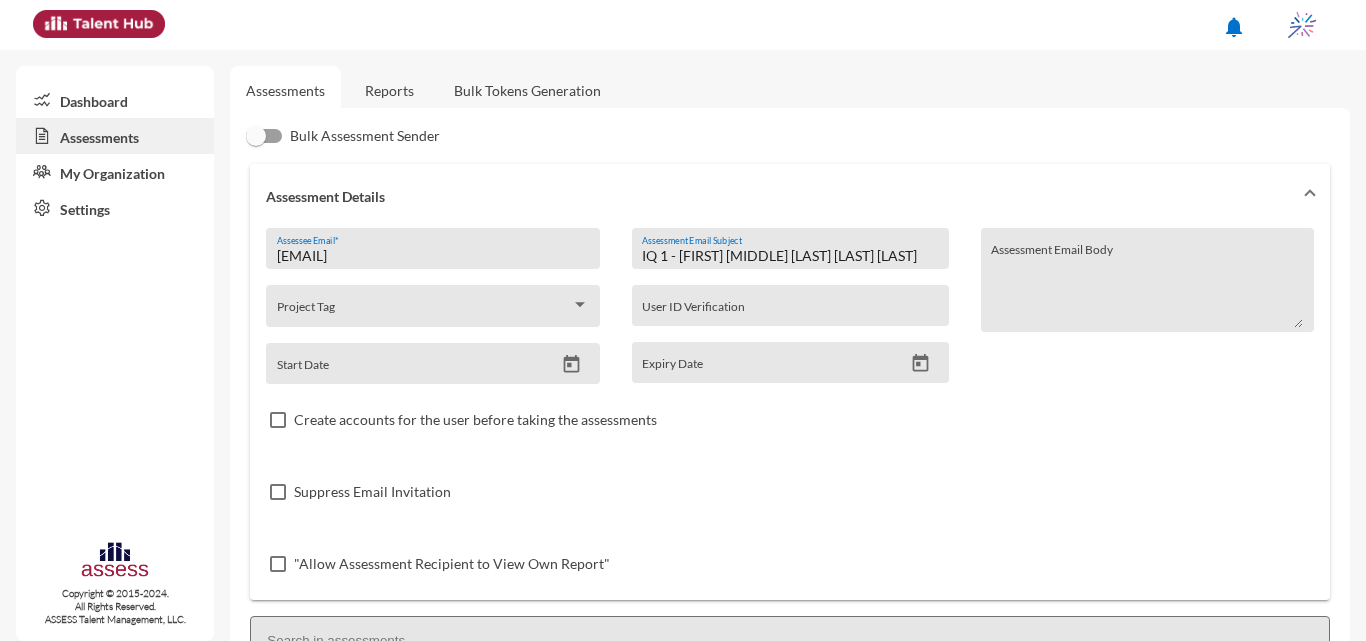 scroll, scrollTop: 0, scrollLeft: 31, axis: horizontal 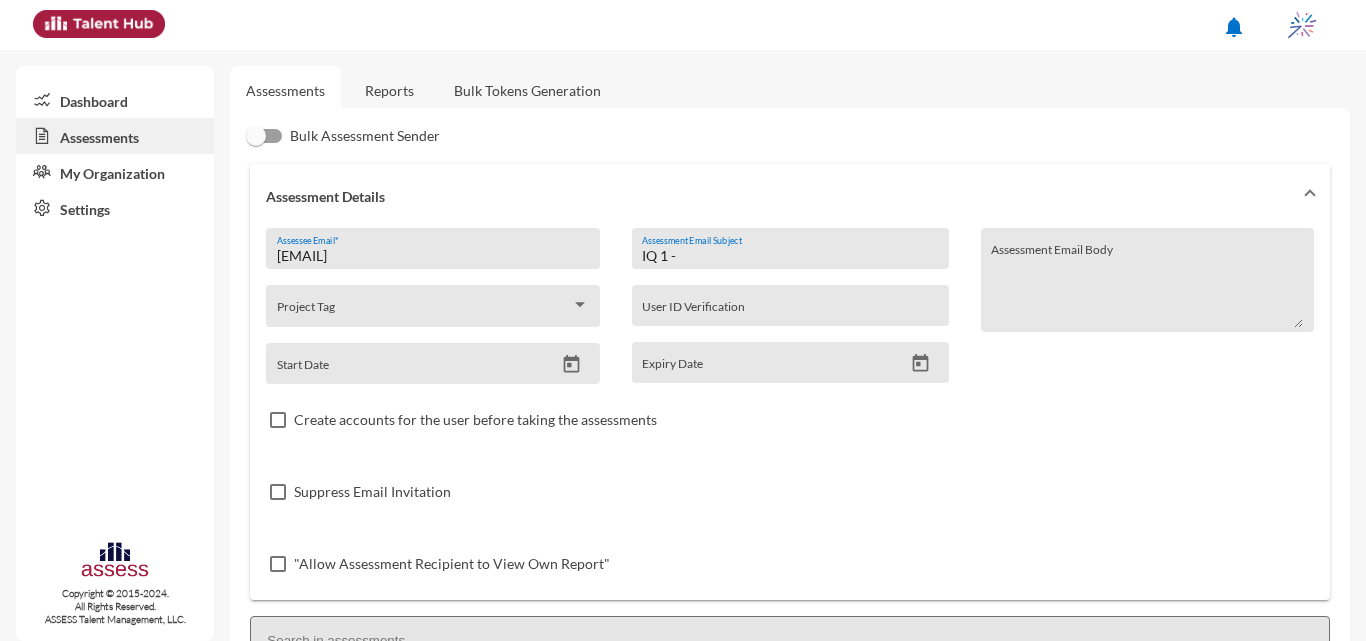 paste on "[FIRST] [MIDDLE] [LAST] [LAST]" 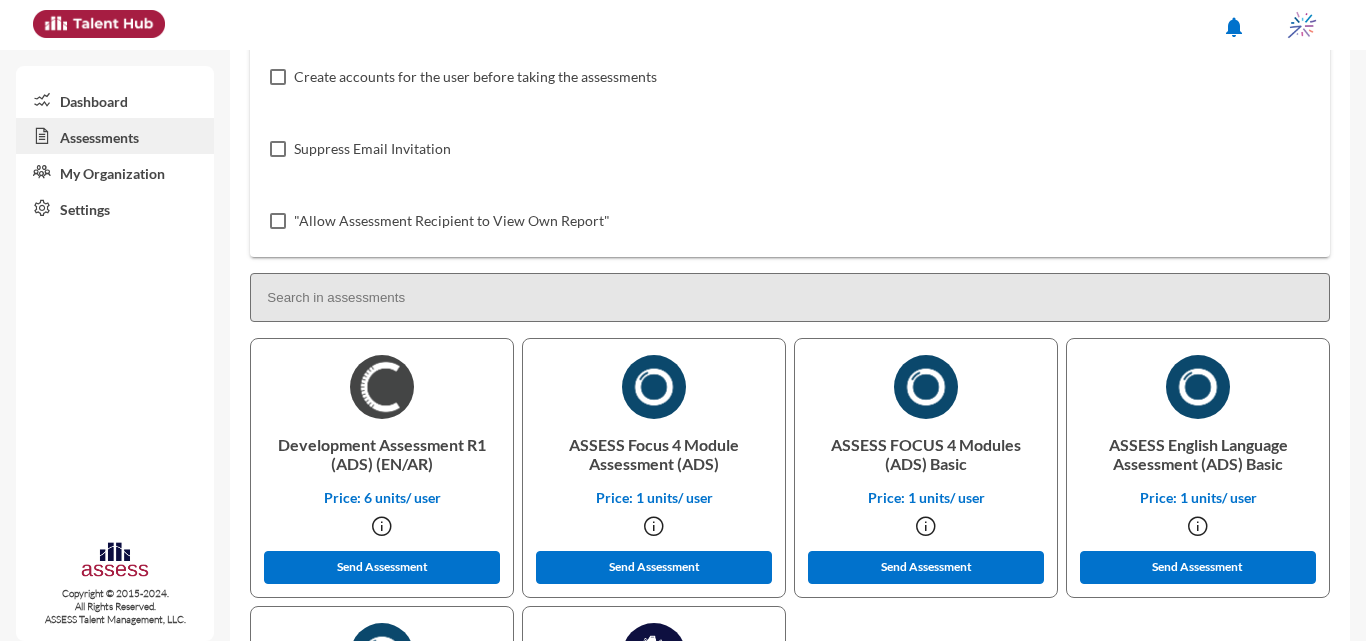 scroll, scrollTop: 373, scrollLeft: 0, axis: vertical 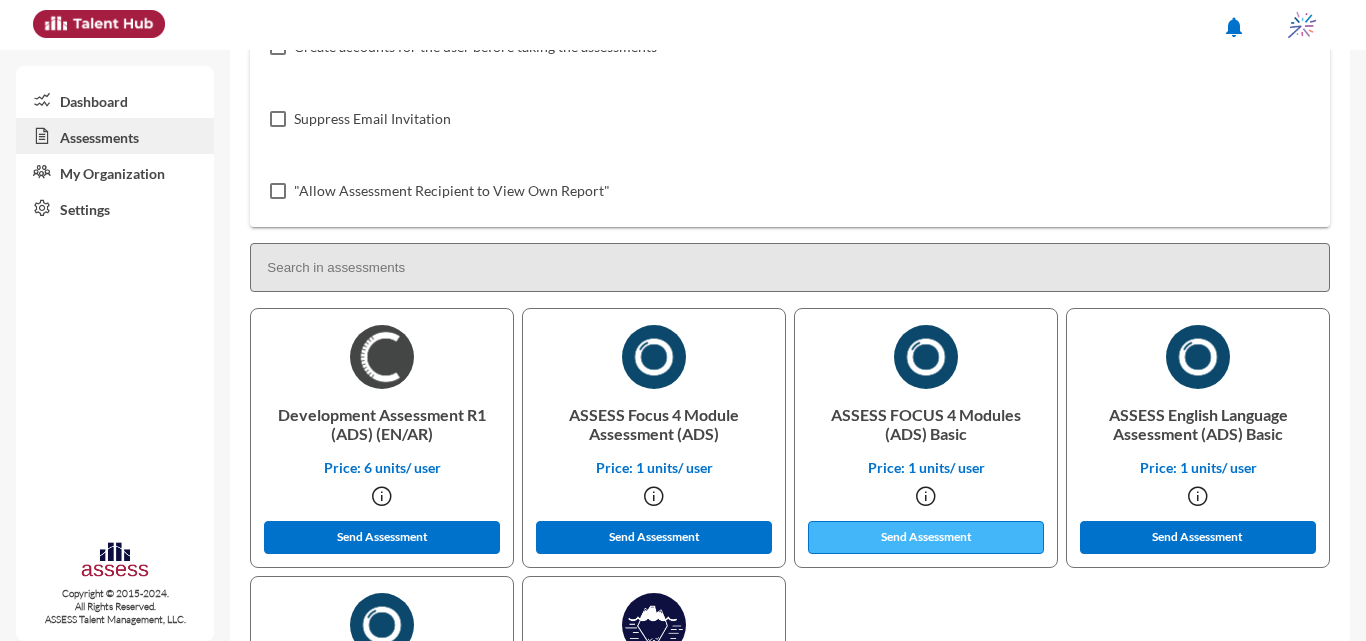 click on "Send Assessment" at bounding box center [382, 537] 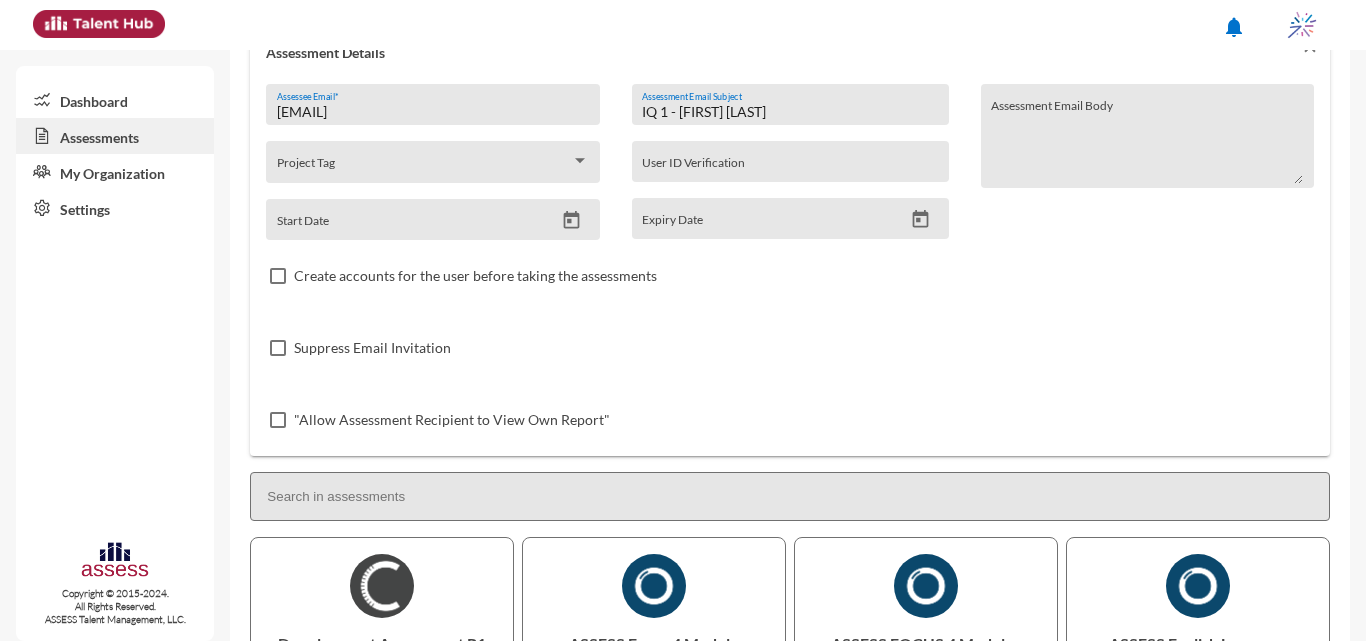 scroll, scrollTop: 0, scrollLeft: 0, axis: both 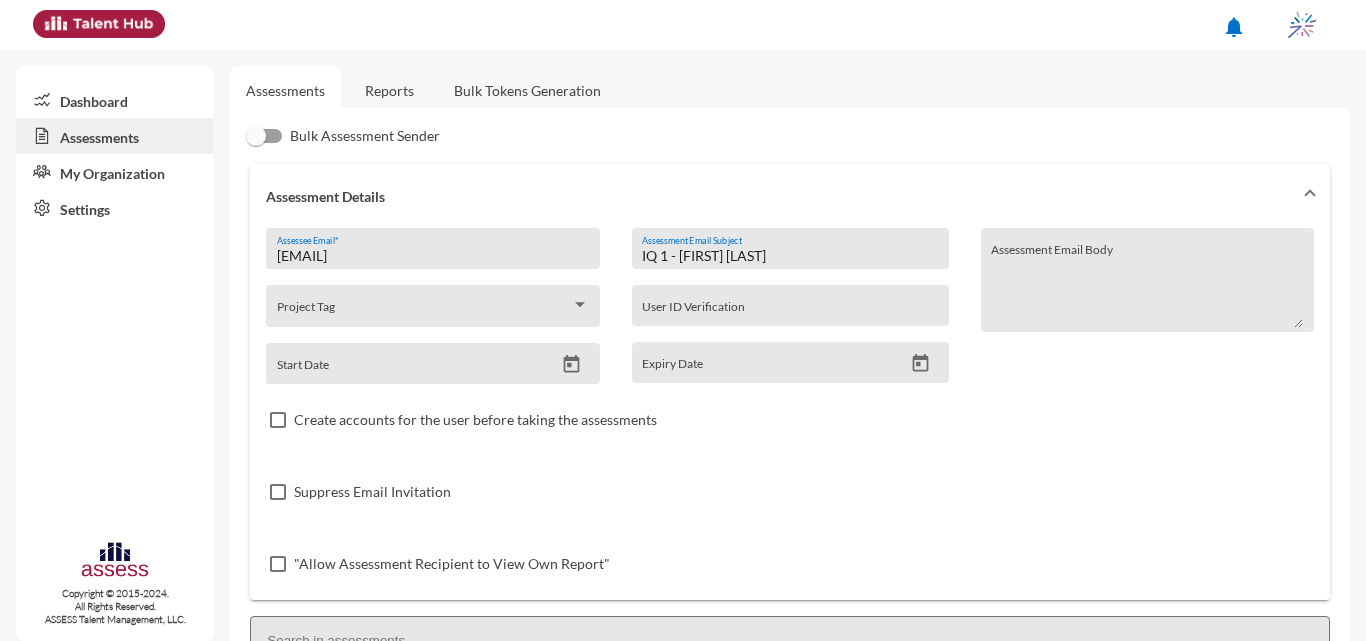 drag, startPoint x: 680, startPoint y: 257, endPoint x: 936, endPoint y: 253, distance: 256.03125 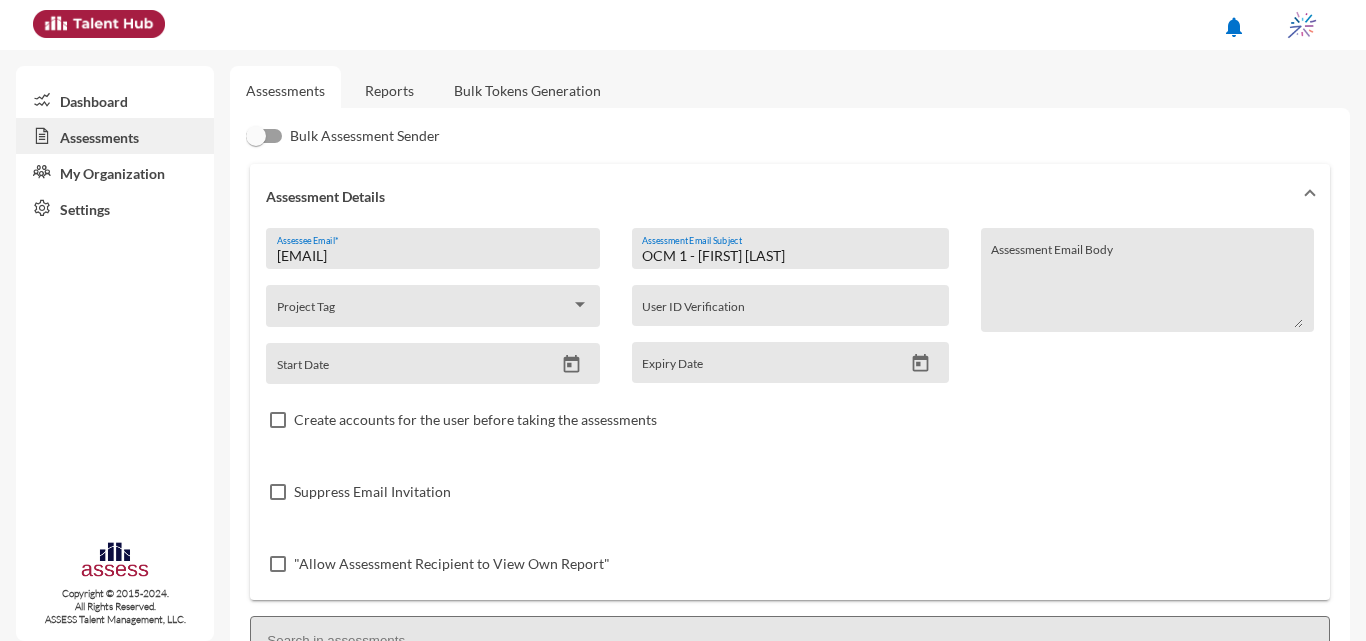 click on "OCM 1 - [FIRST] [LAST]" at bounding box center [790, 256] 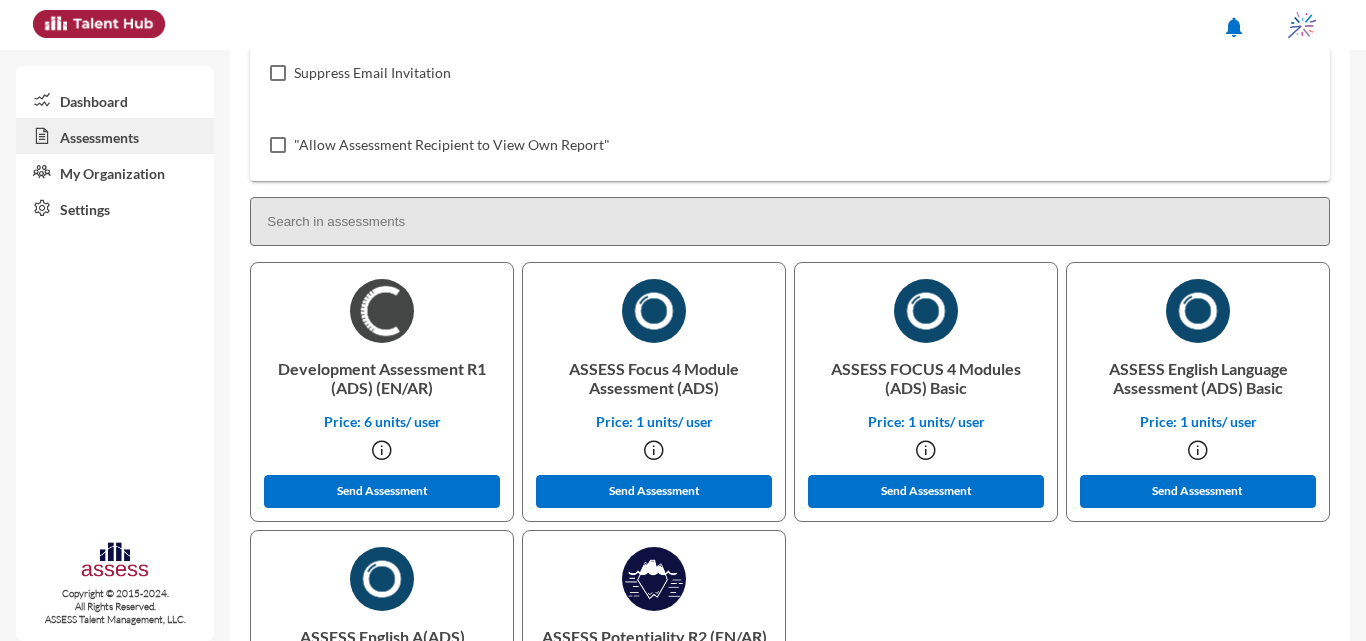 scroll, scrollTop: 422, scrollLeft: 0, axis: vertical 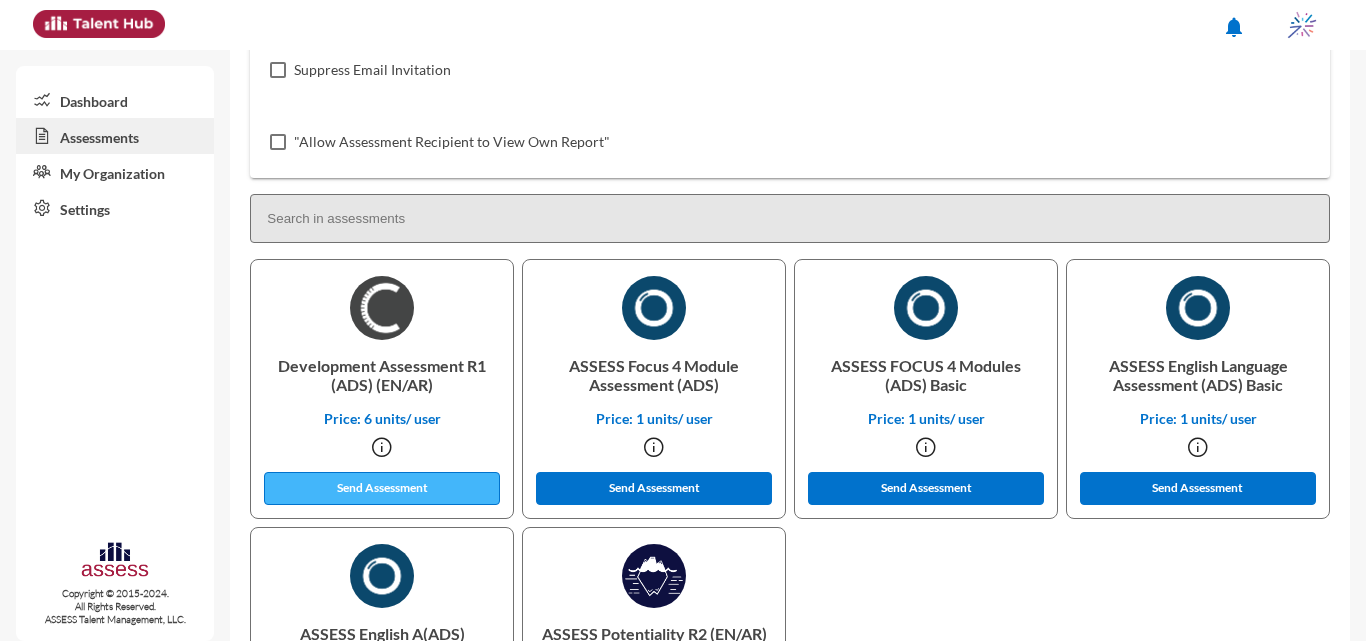 click on "Send Assessment" at bounding box center (382, 488) 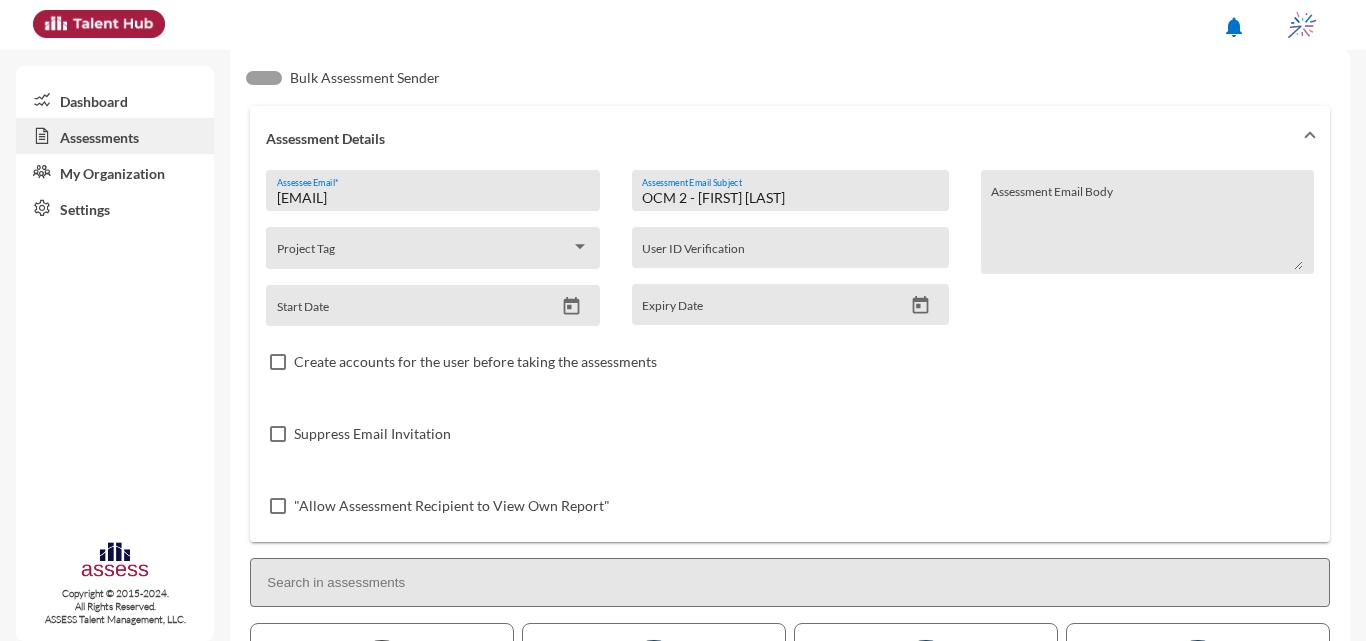 scroll, scrollTop: 0, scrollLeft: 0, axis: both 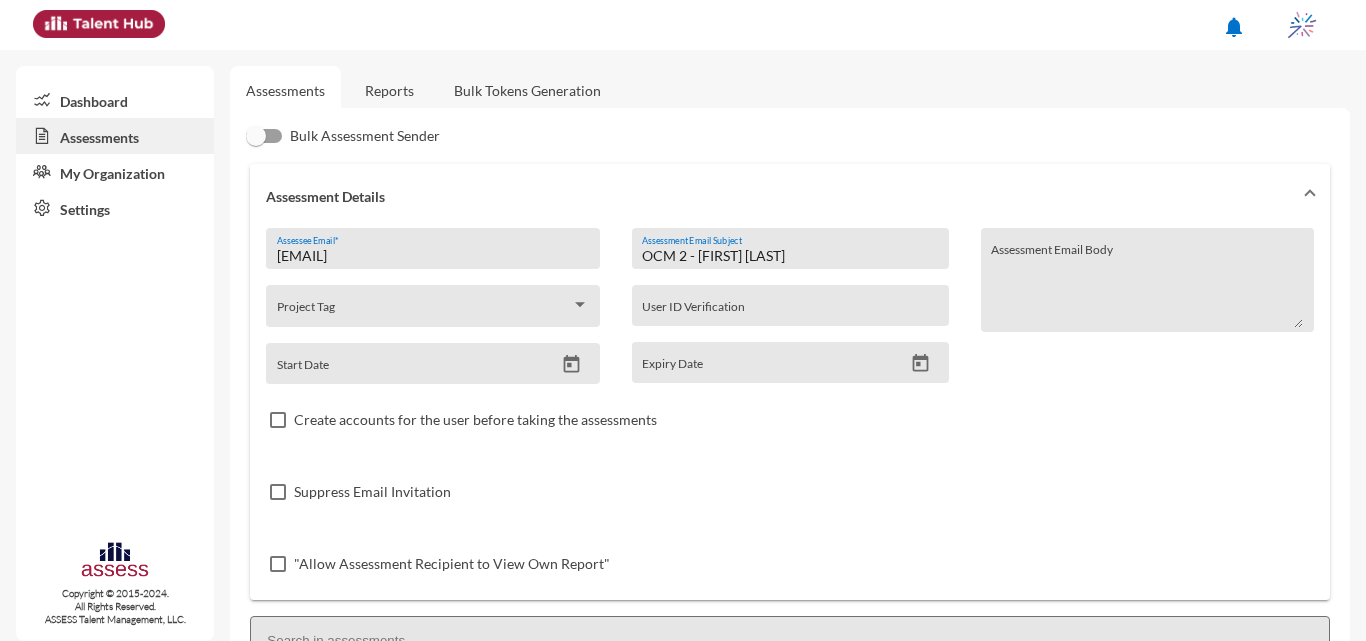 drag, startPoint x: 667, startPoint y: 252, endPoint x: 630, endPoint y: 251, distance: 37.01351 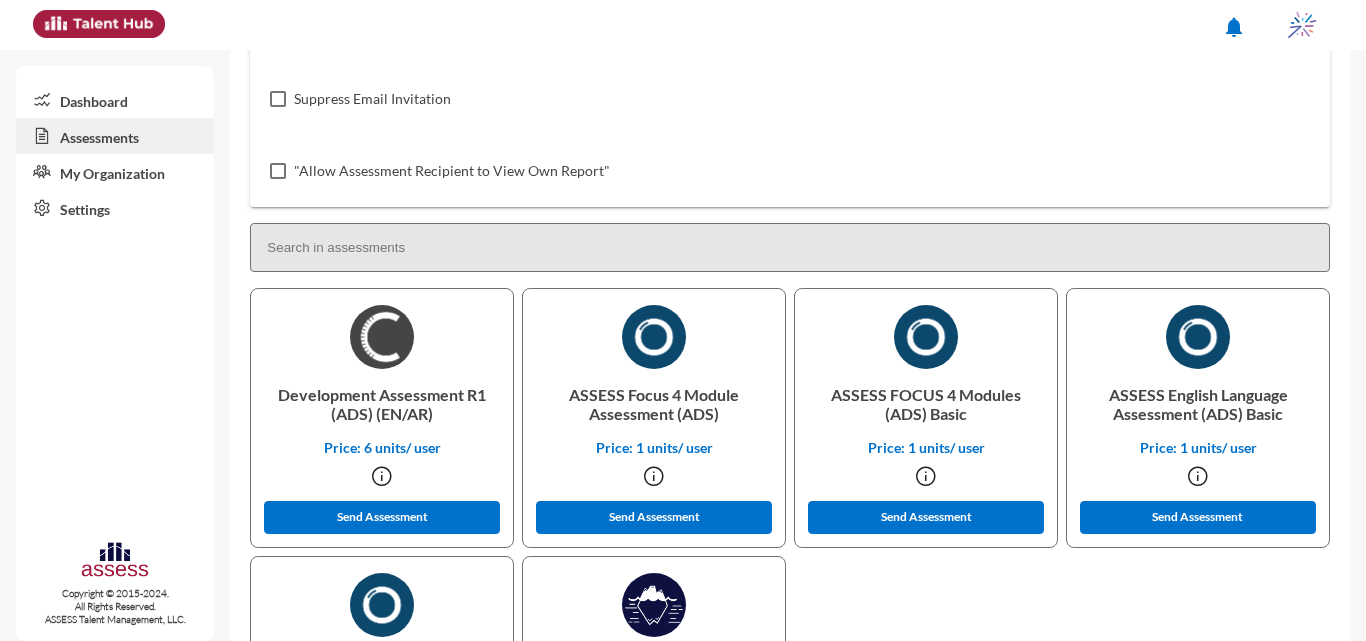 scroll, scrollTop: 396, scrollLeft: 0, axis: vertical 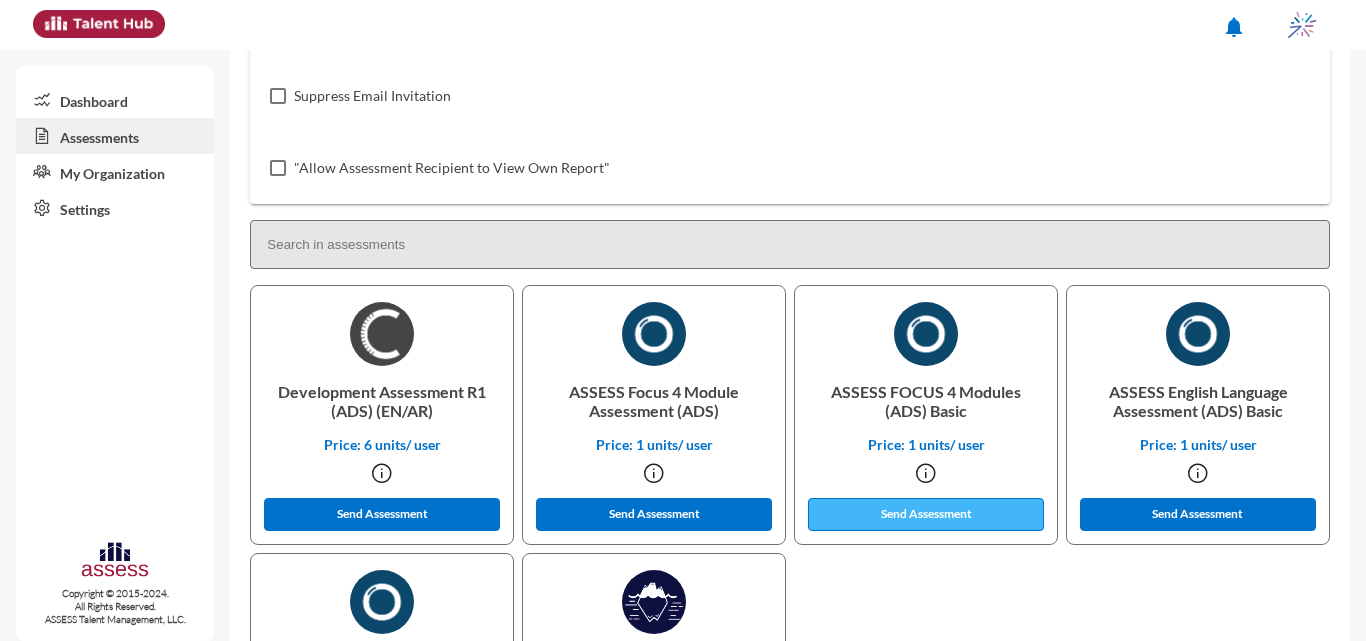 click on "Send Assessment" at bounding box center [382, 514] 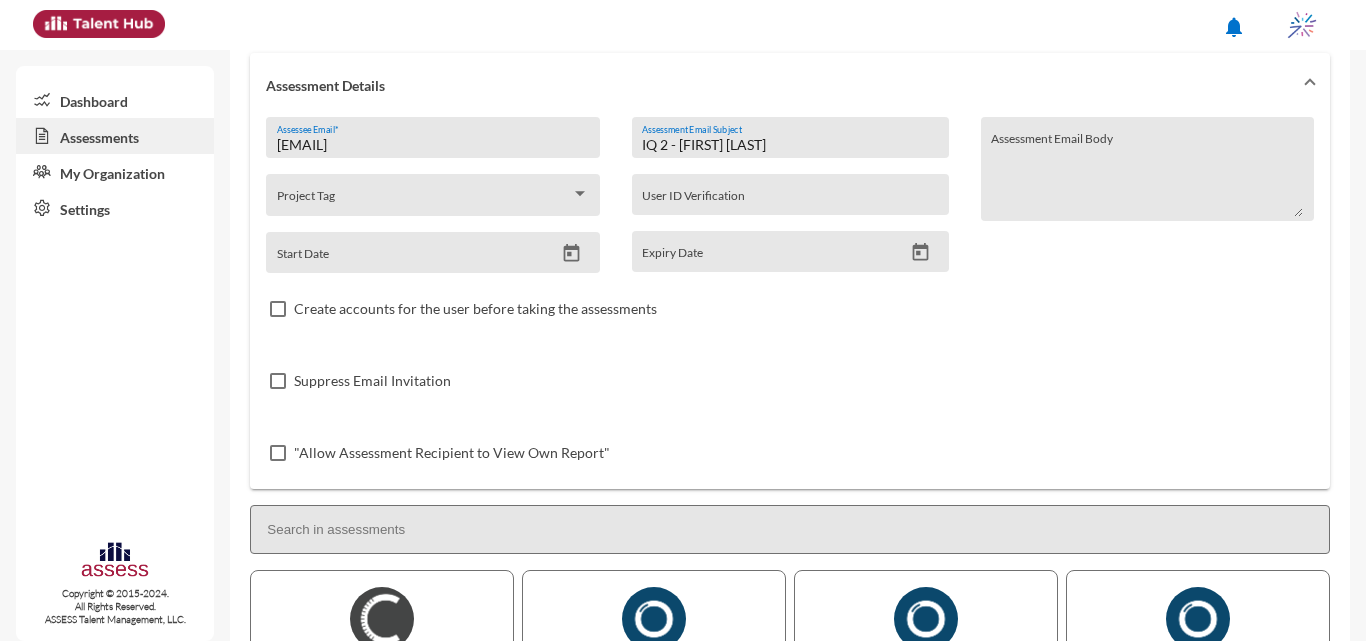 scroll, scrollTop: 91, scrollLeft: 0, axis: vertical 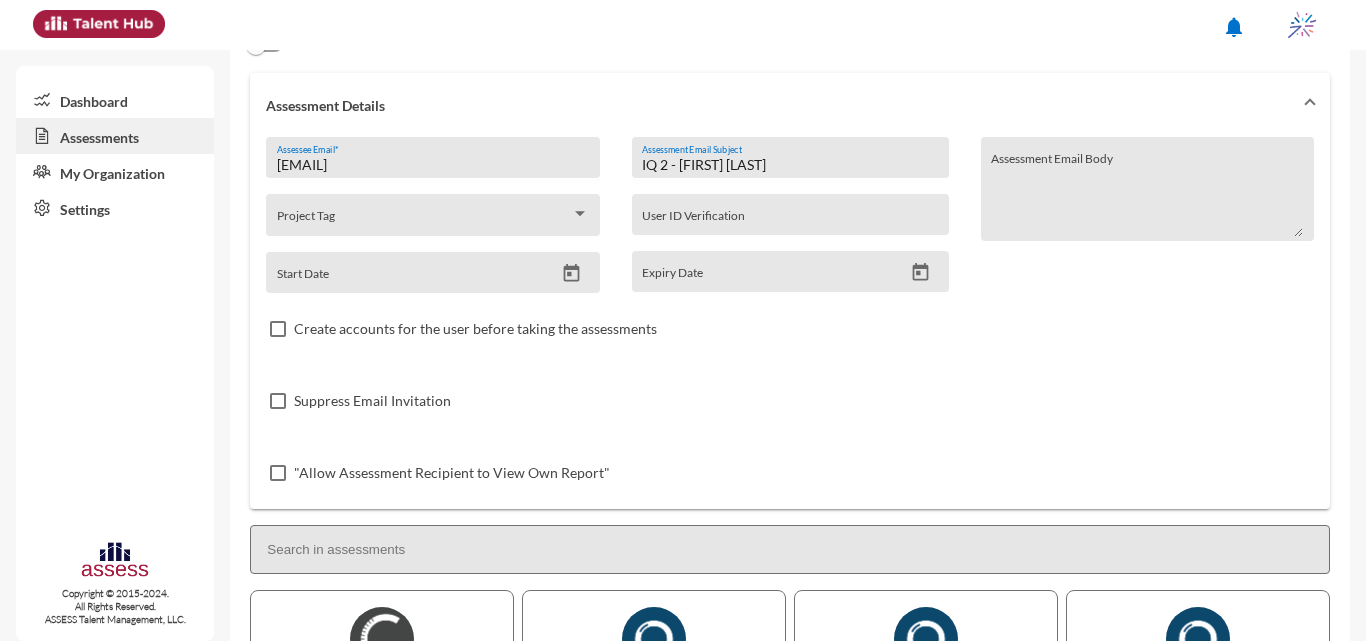 drag, startPoint x: 821, startPoint y: 169, endPoint x: 660, endPoint y: 168, distance: 161.00311 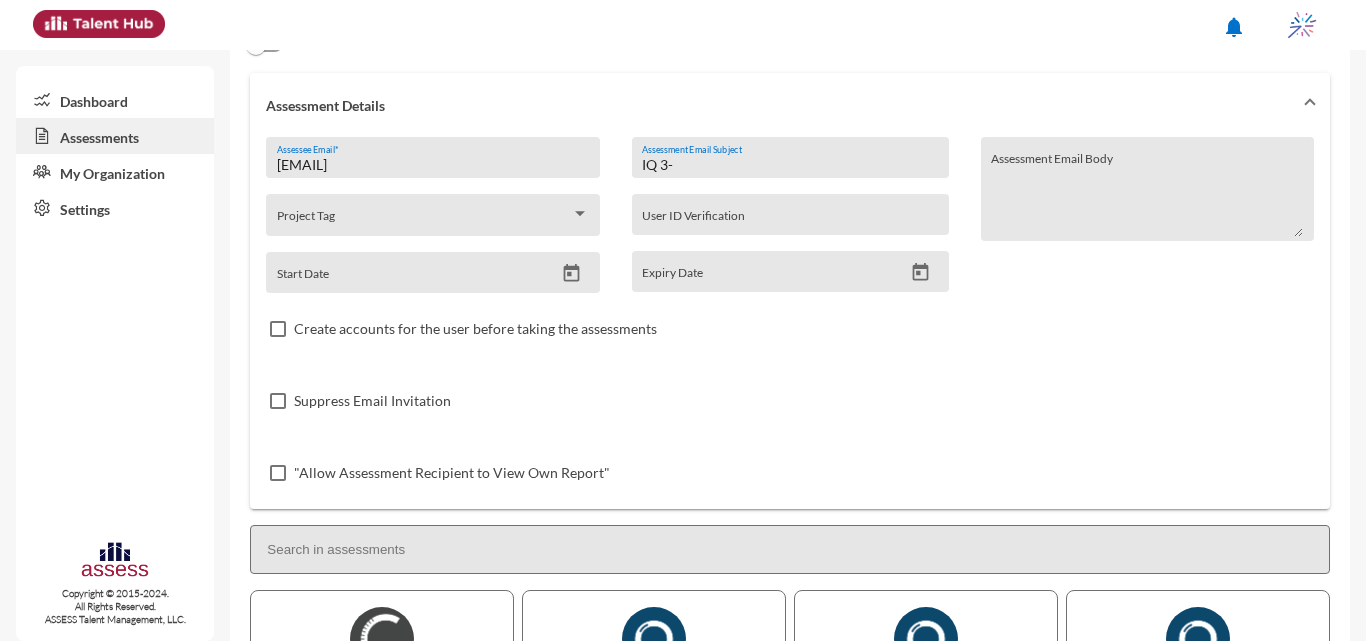 paste on "[FIRST] [LAST] [LAST] [LAST]" 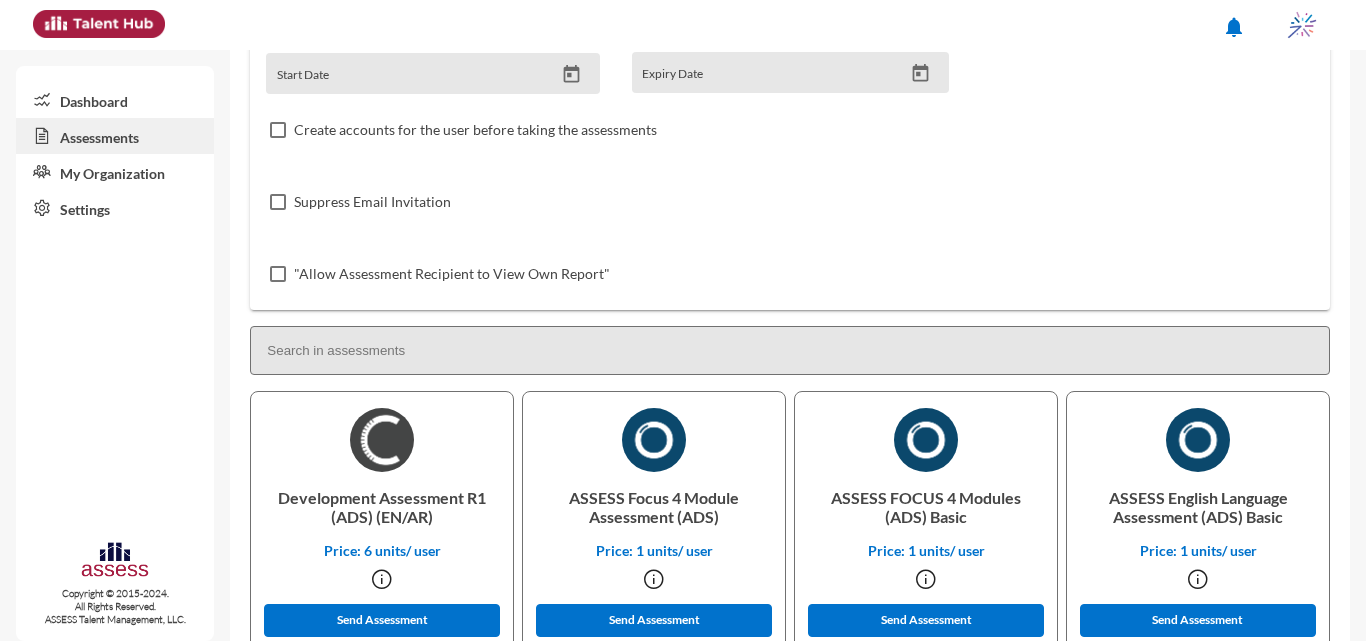 scroll, scrollTop: 298, scrollLeft: 0, axis: vertical 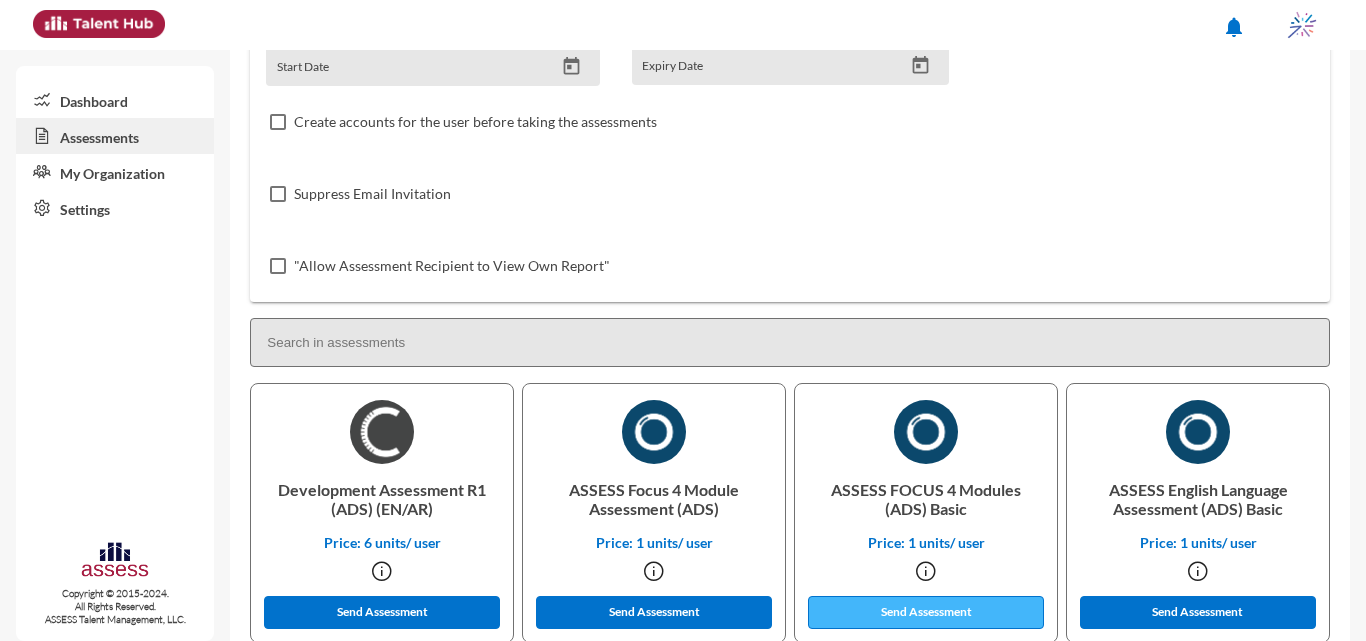 click on "Send Assessment" at bounding box center (382, 612) 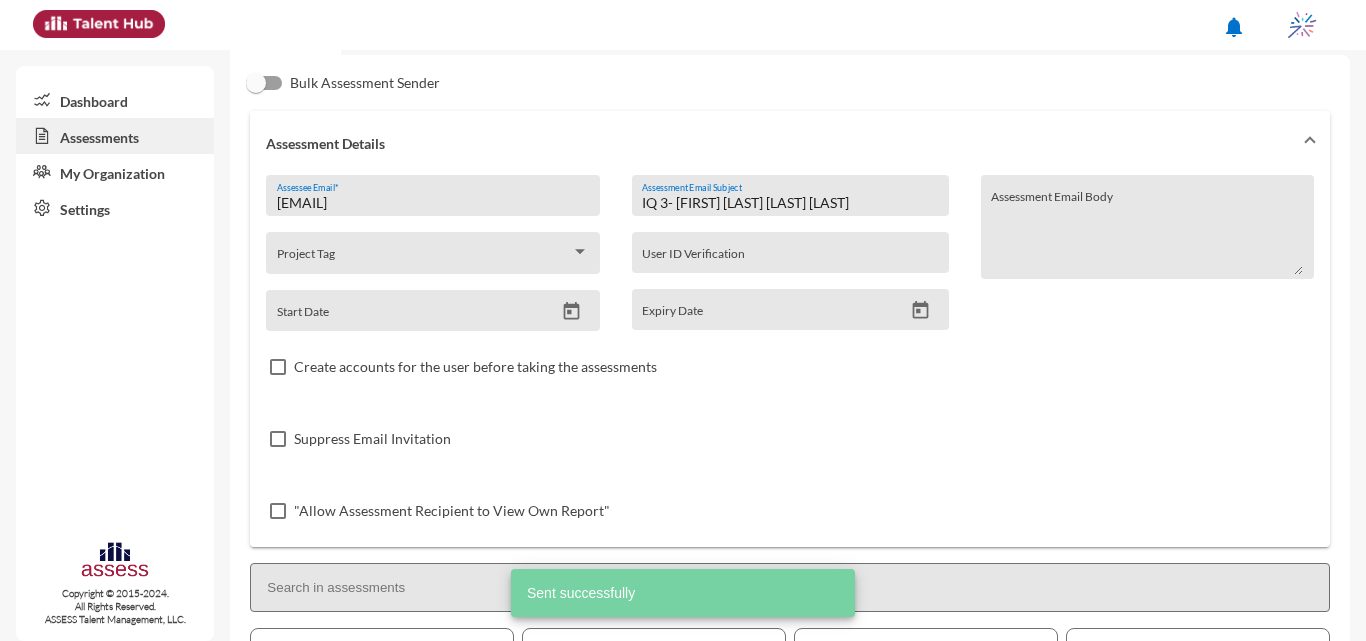 scroll, scrollTop: 50, scrollLeft: 0, axis: vertical 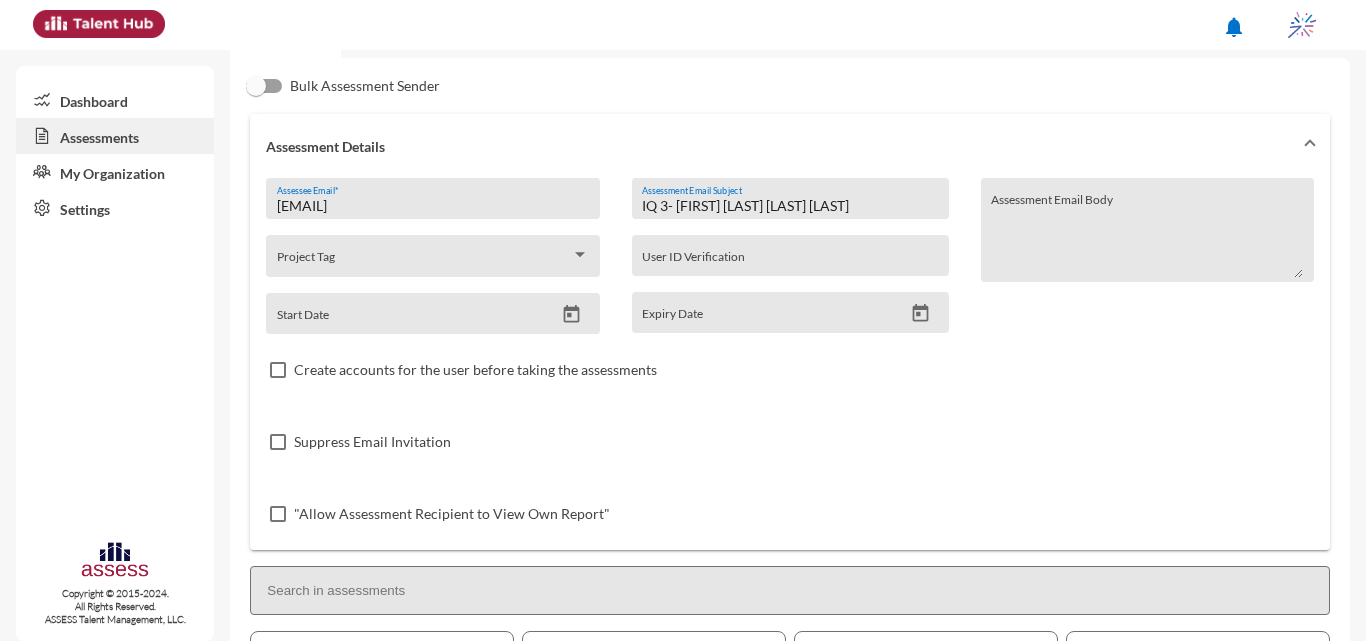 drag, startPoint x: 654, startPoint y: 205, endPoint x: 625, endPoint y: 209, distance: 29.274563 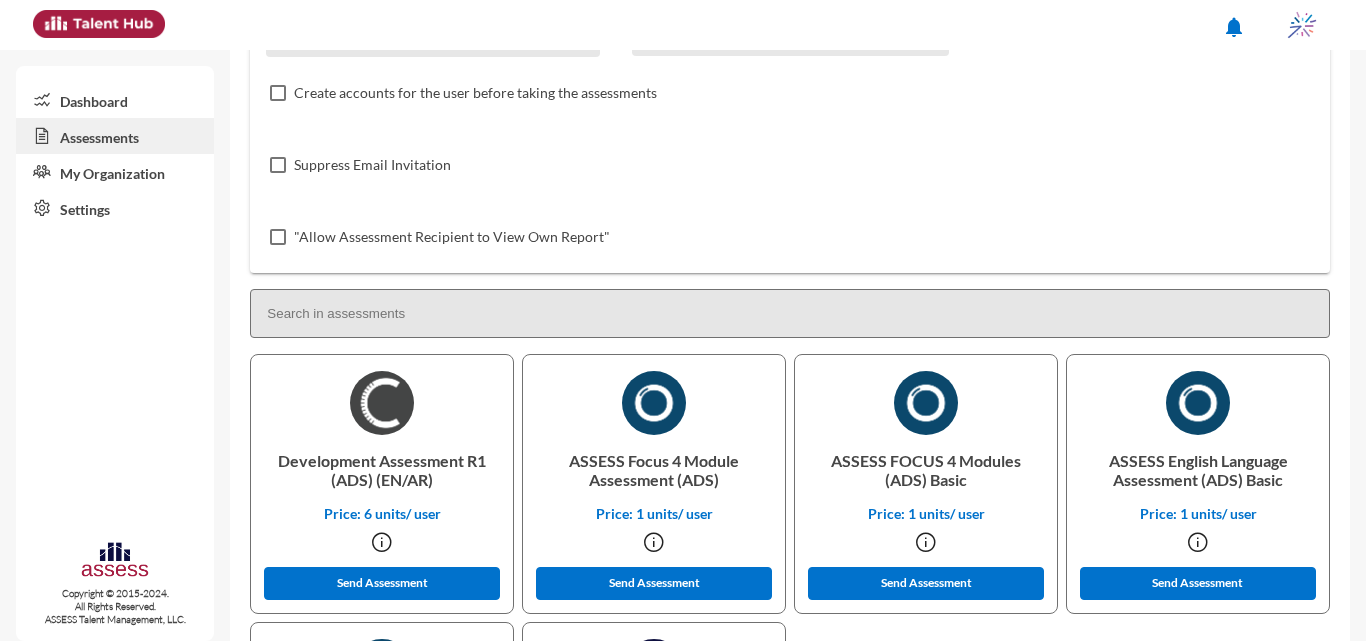 scroll, scrollTop: 328, scrollLeft: 0, axis: vertical 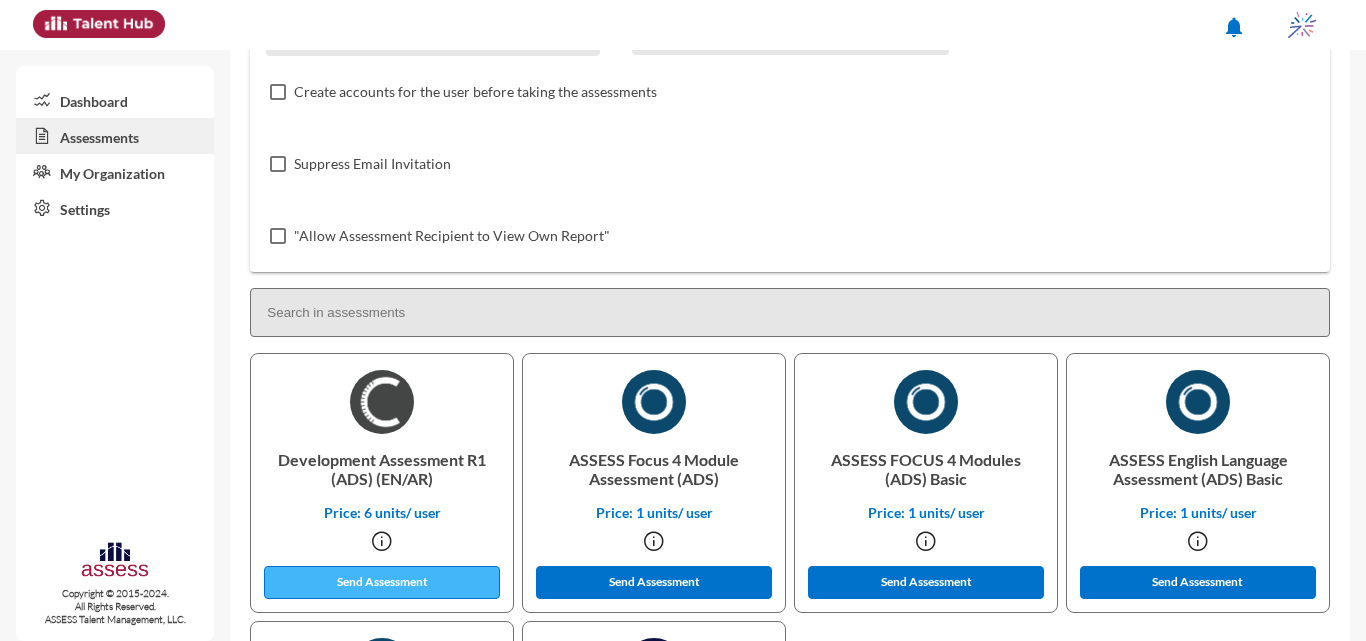 click on "Send Assessment" at bounding box center [382, 582] 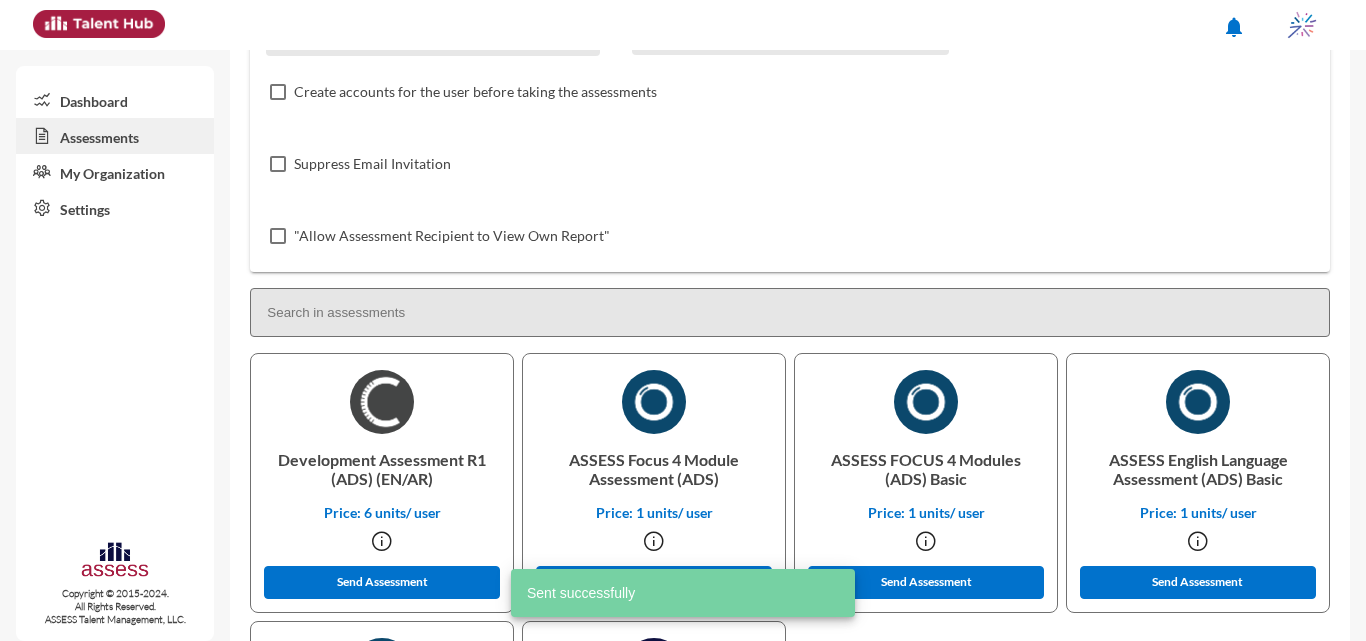 scroll, scrollTop: 47, scrollLeft: 0, axis: vertical 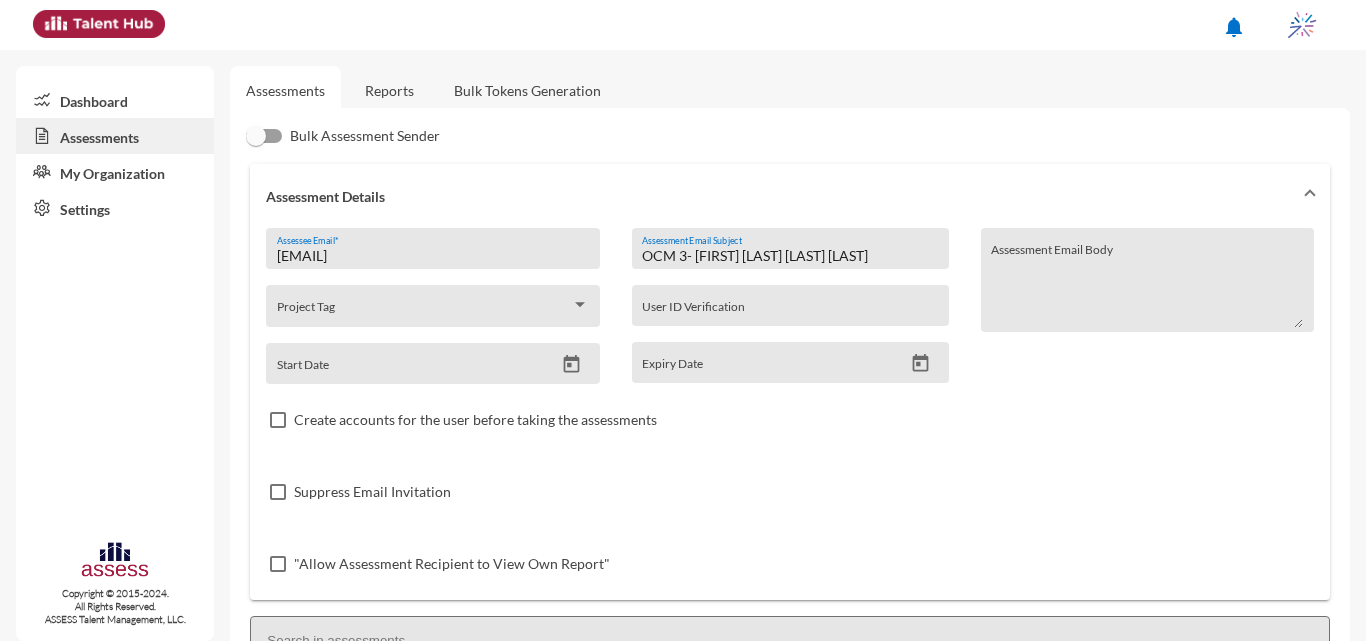 drag, startPoint x: 673, startPoint y: 255, endPoint x: 630, endPoint y: 255, distance: 43 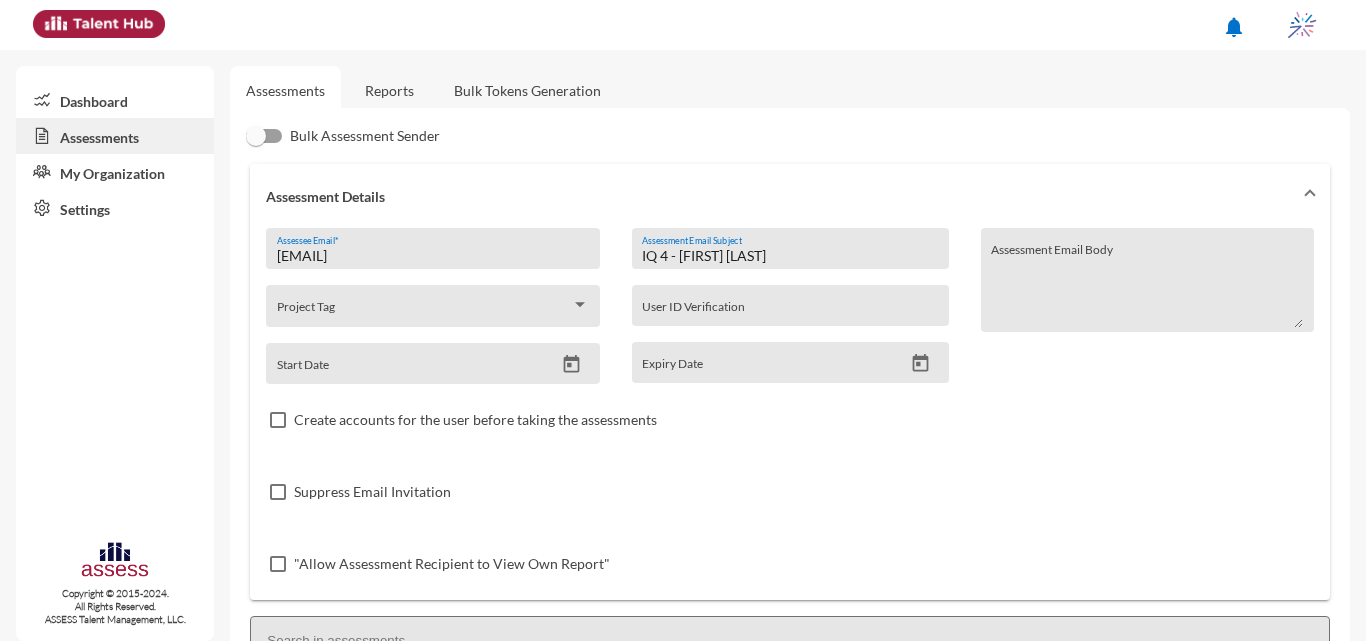 click on "IQ 4 - [FIRST] [LAST] Assessment Email Subject" at bounding box center [790, 254] 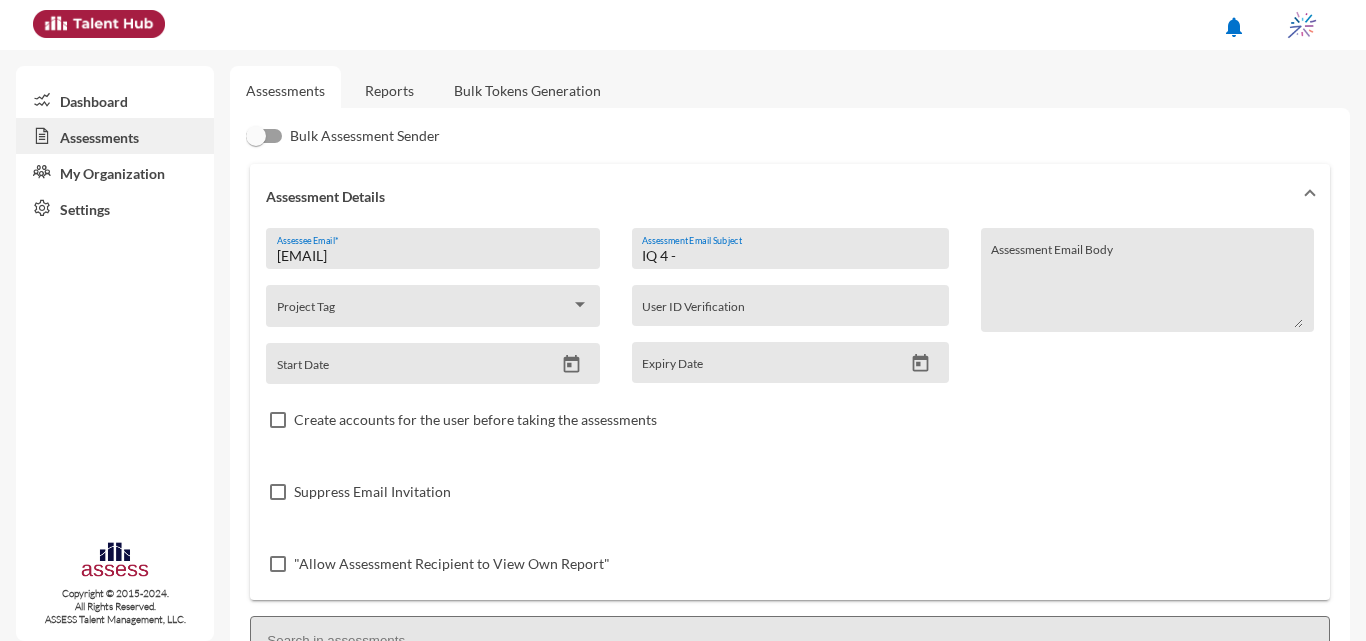 paste on "[FIRST] [MIDDLE] [LAST] [LAST] [LAST]" 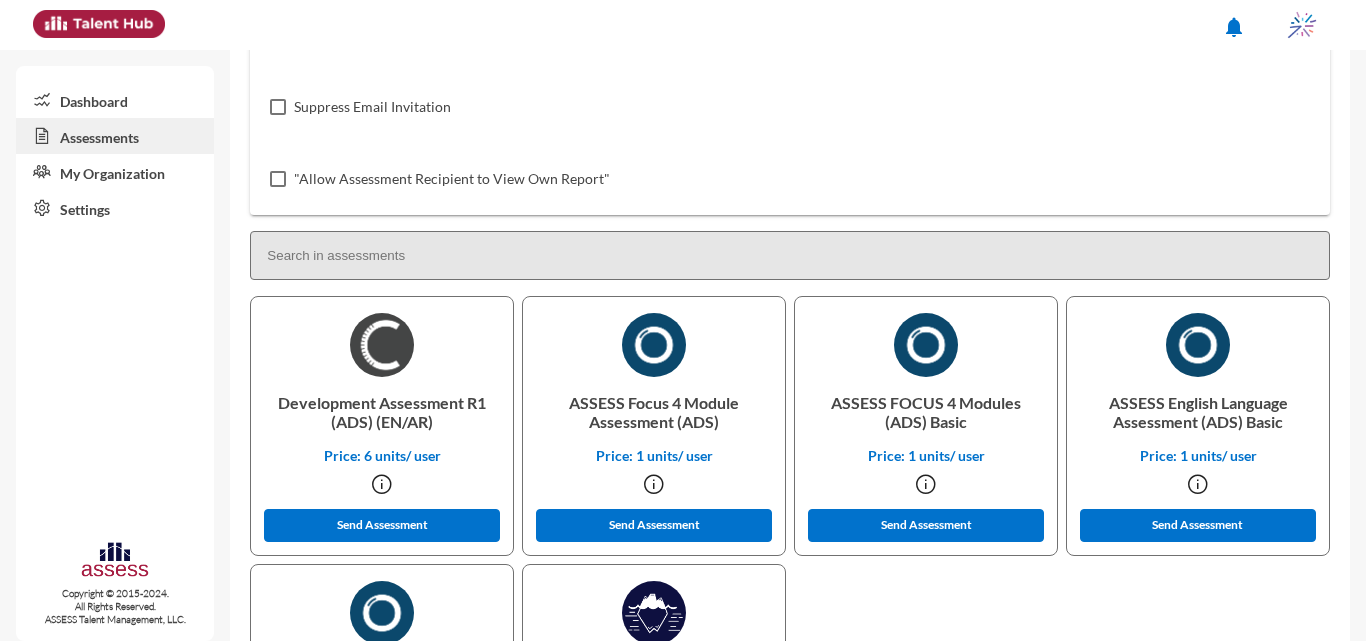 scroll, scrollTop: 387, scrollLeft: 0, axis: vertical 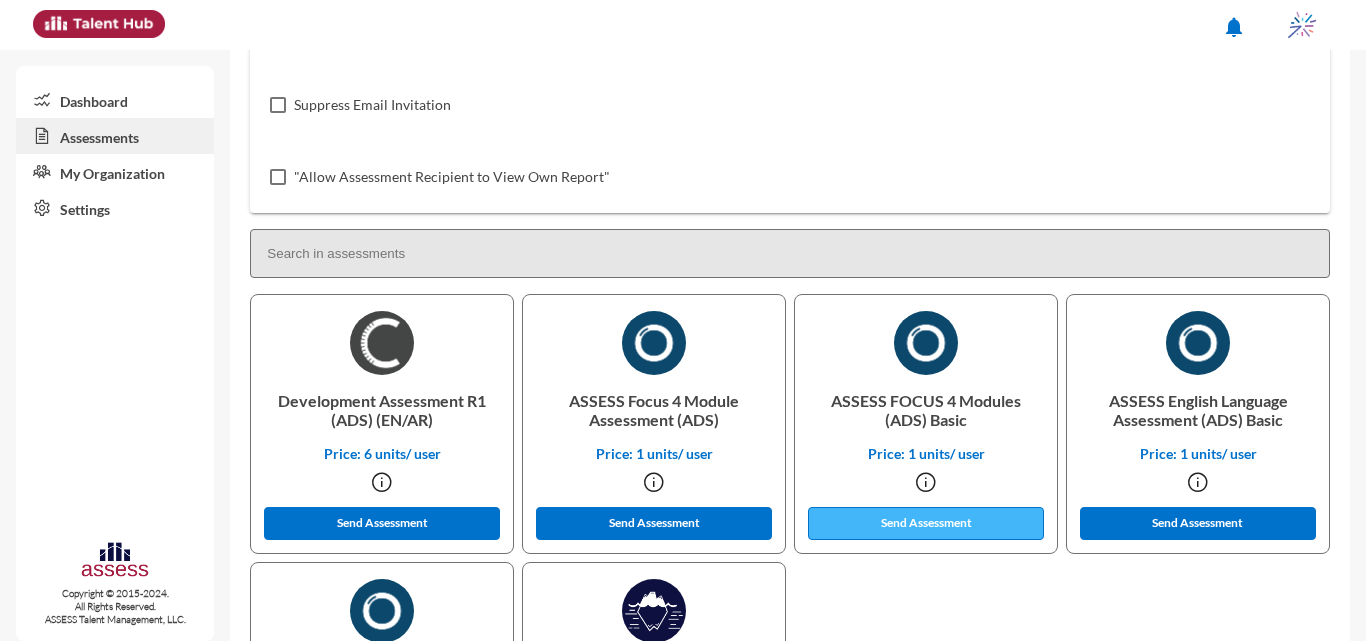 click on "Send Assessment" at bounding box center (382, 523) 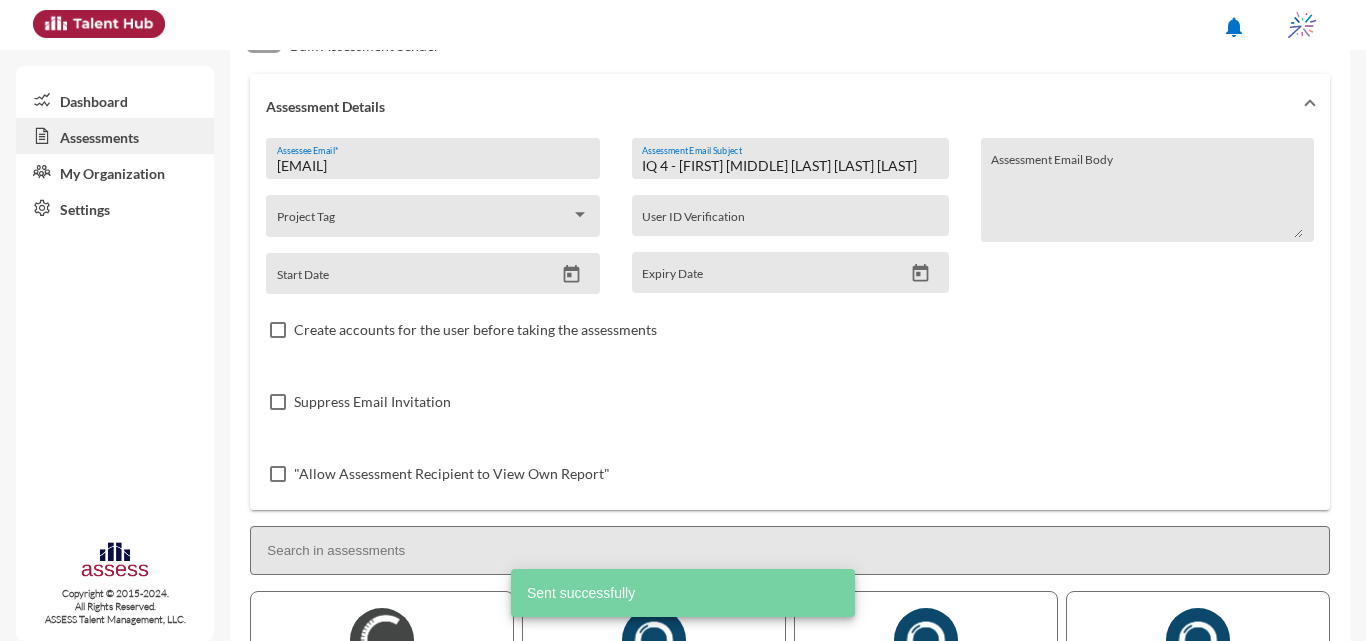 scroll, scrollTop: 0, scrollLeft: 0, axis: both 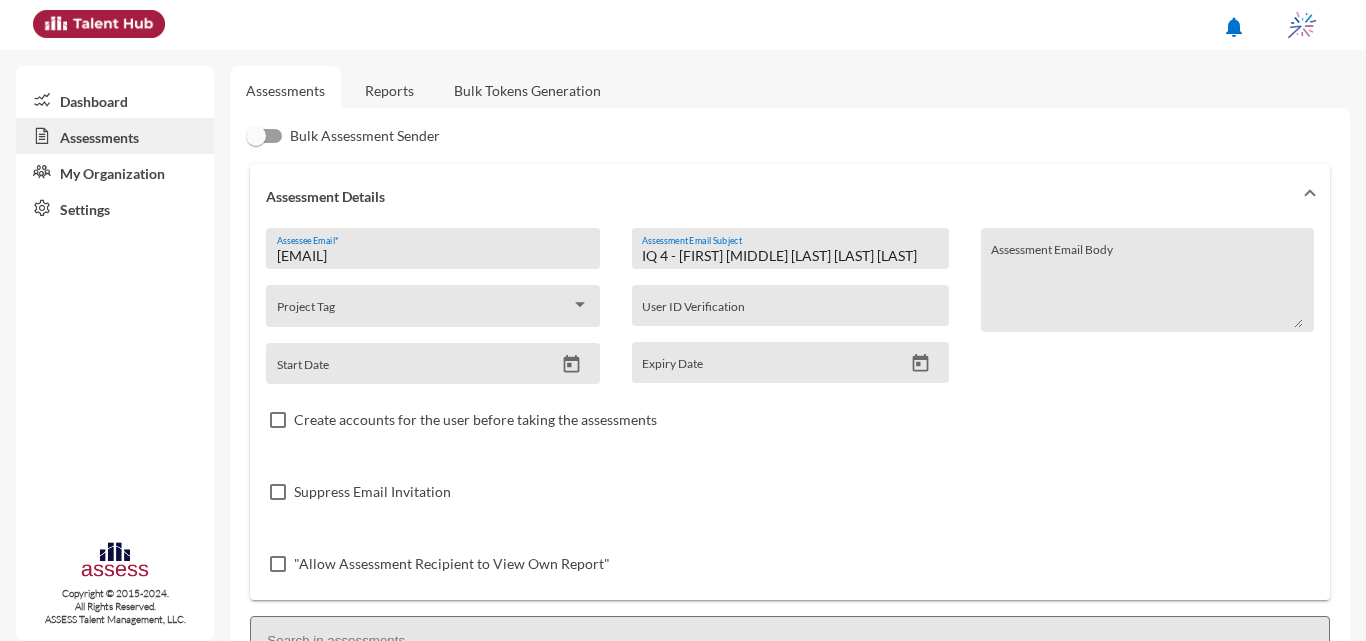 drag, startPoint x: 654, startPoint y: 254, endPoint x: 631, endPoint y: 254, distance: 23 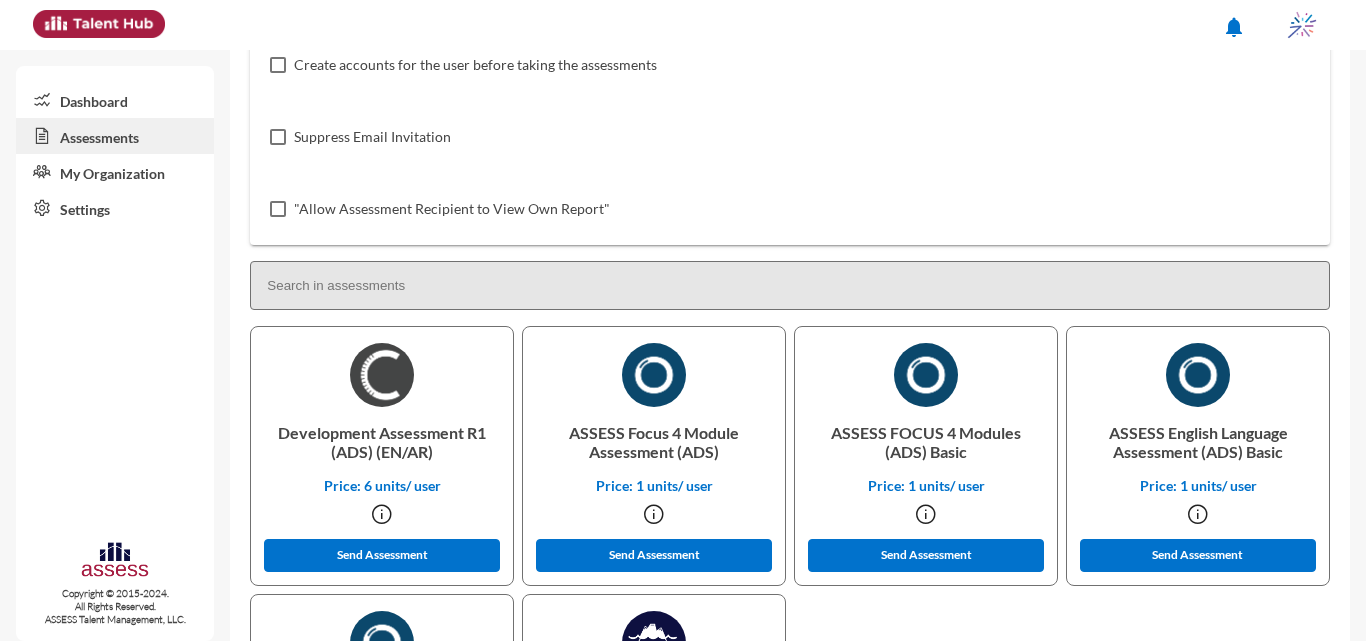 scroll, scrollTop: 415, scrollLeft: 0, axis: vertical 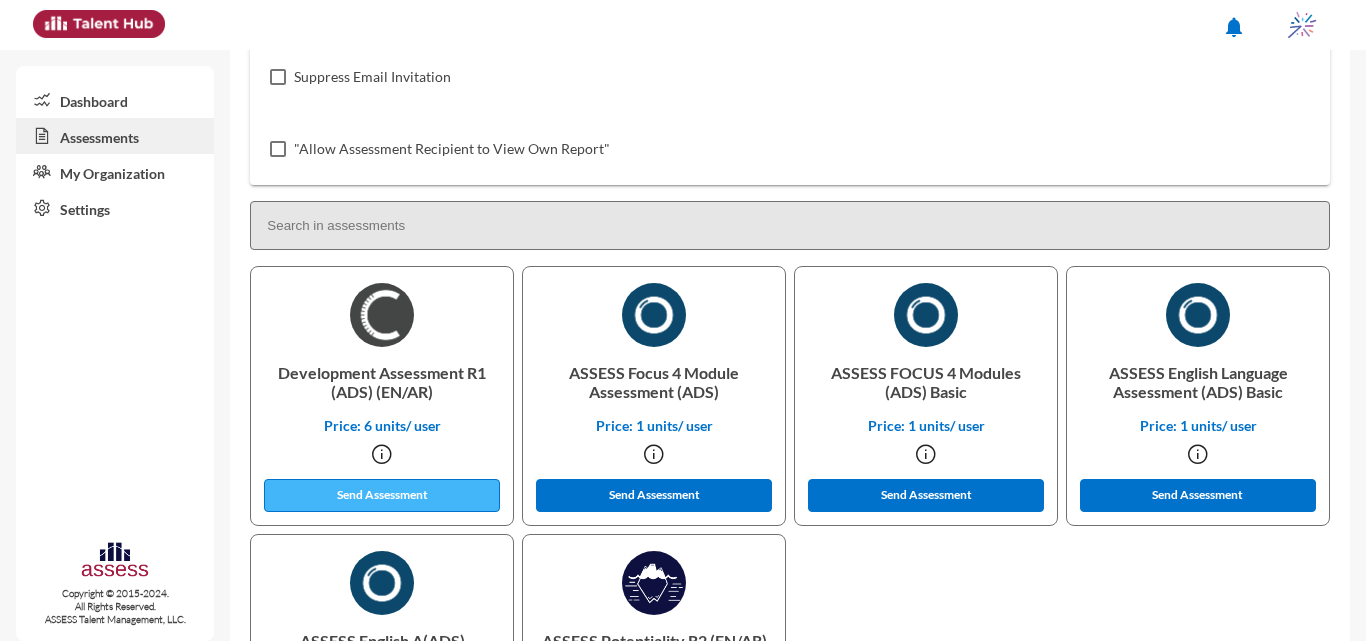 type on "OCM 4 - [FIRST] [MIDDLE] [LAST] [LAST] [LAST]" 